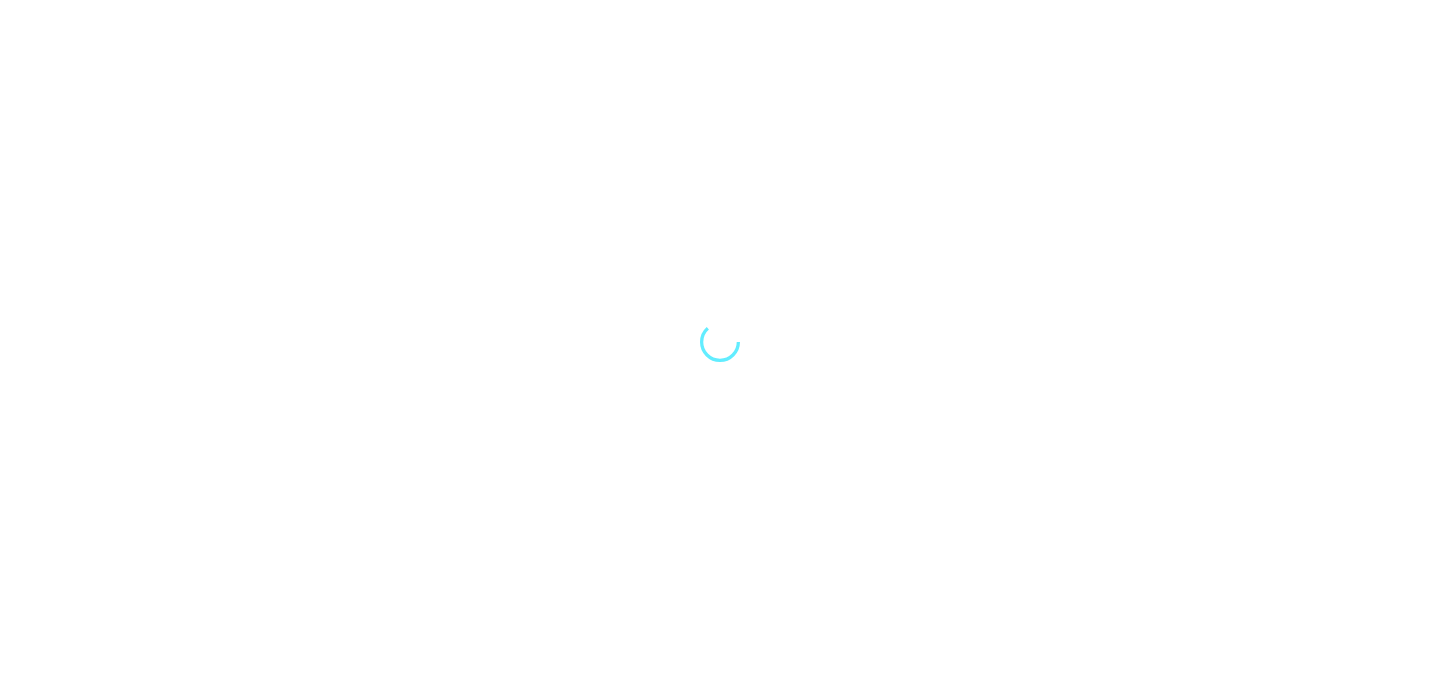 scroll, scrollTop: 0, scrollLeft: 0, axis: both 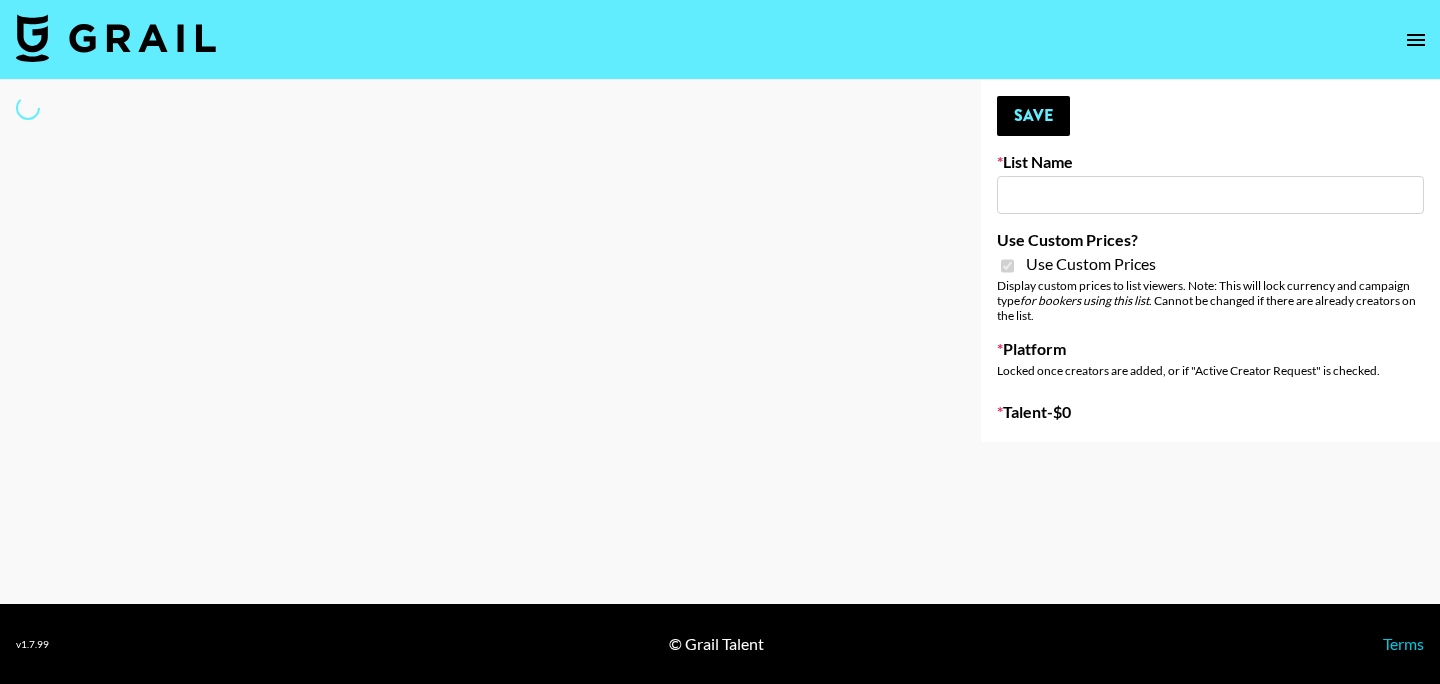 type on "SYFA" 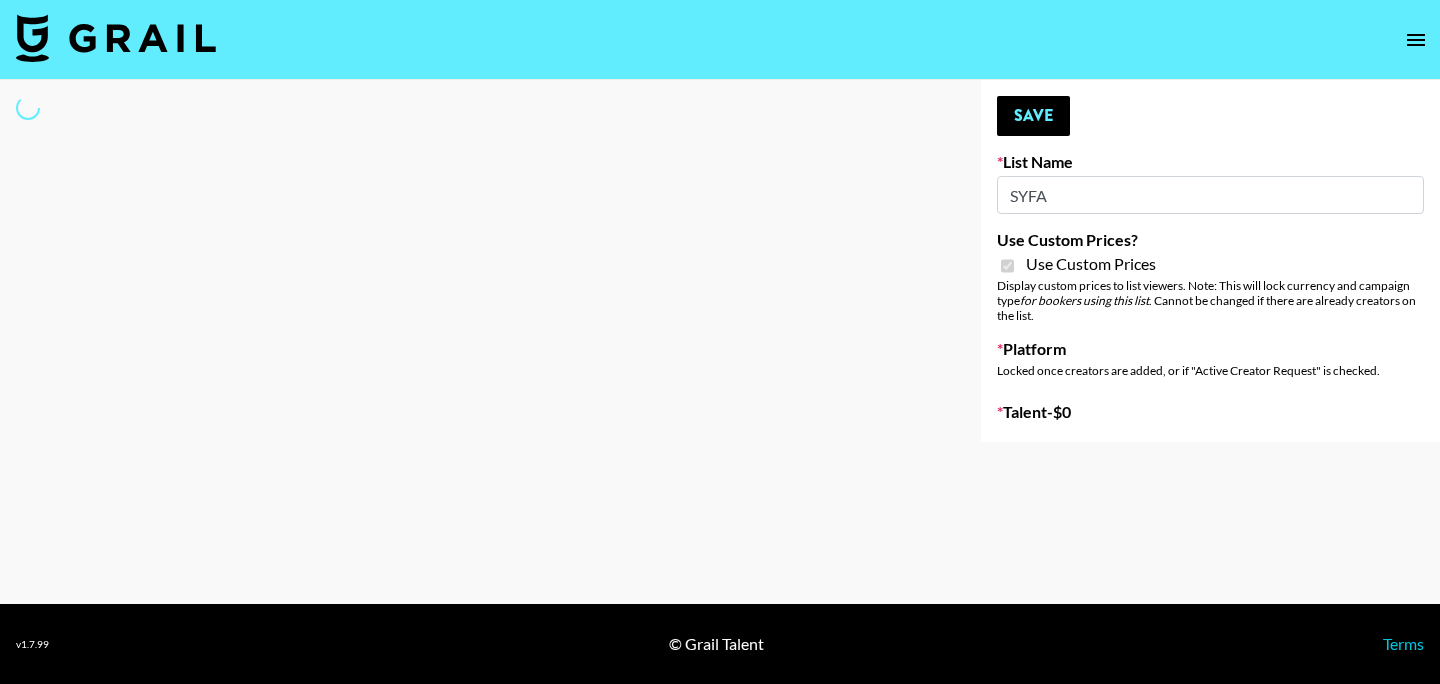 select on "Brand" 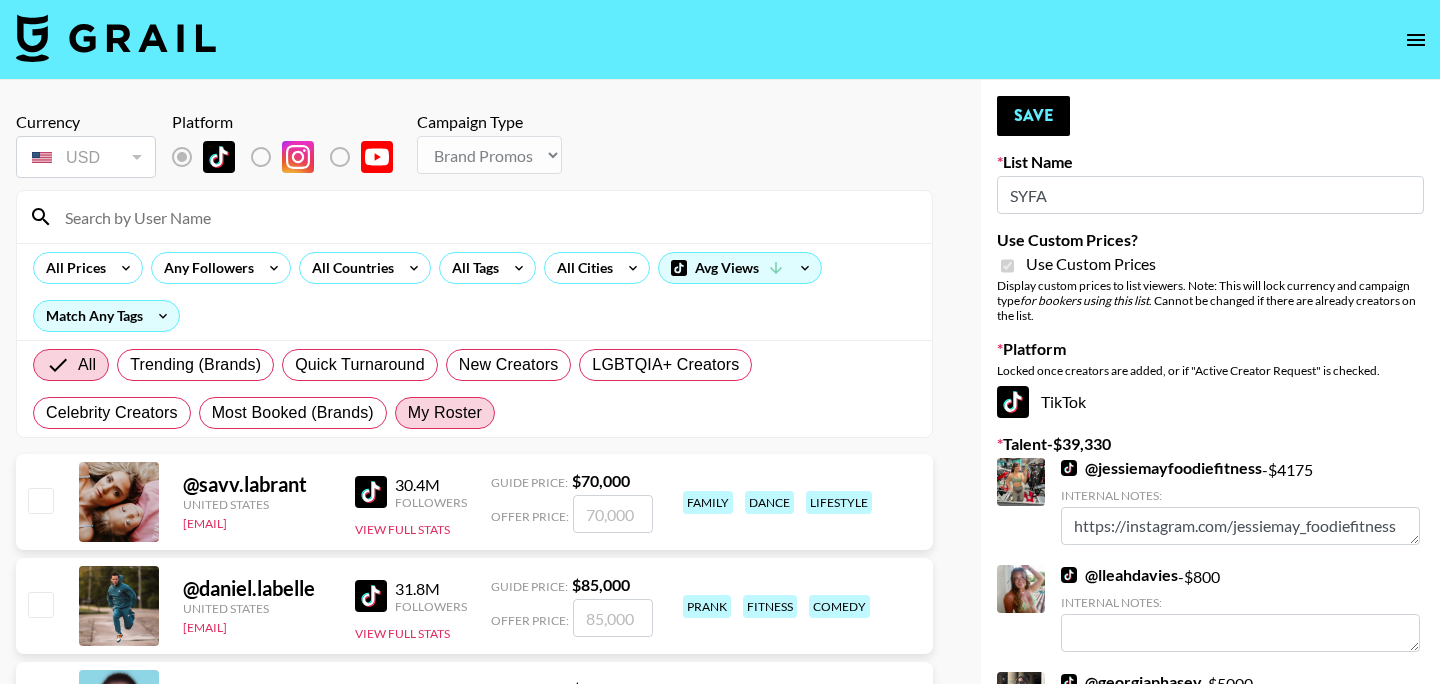 click on "My Roster" at bounding box center [445, 413] 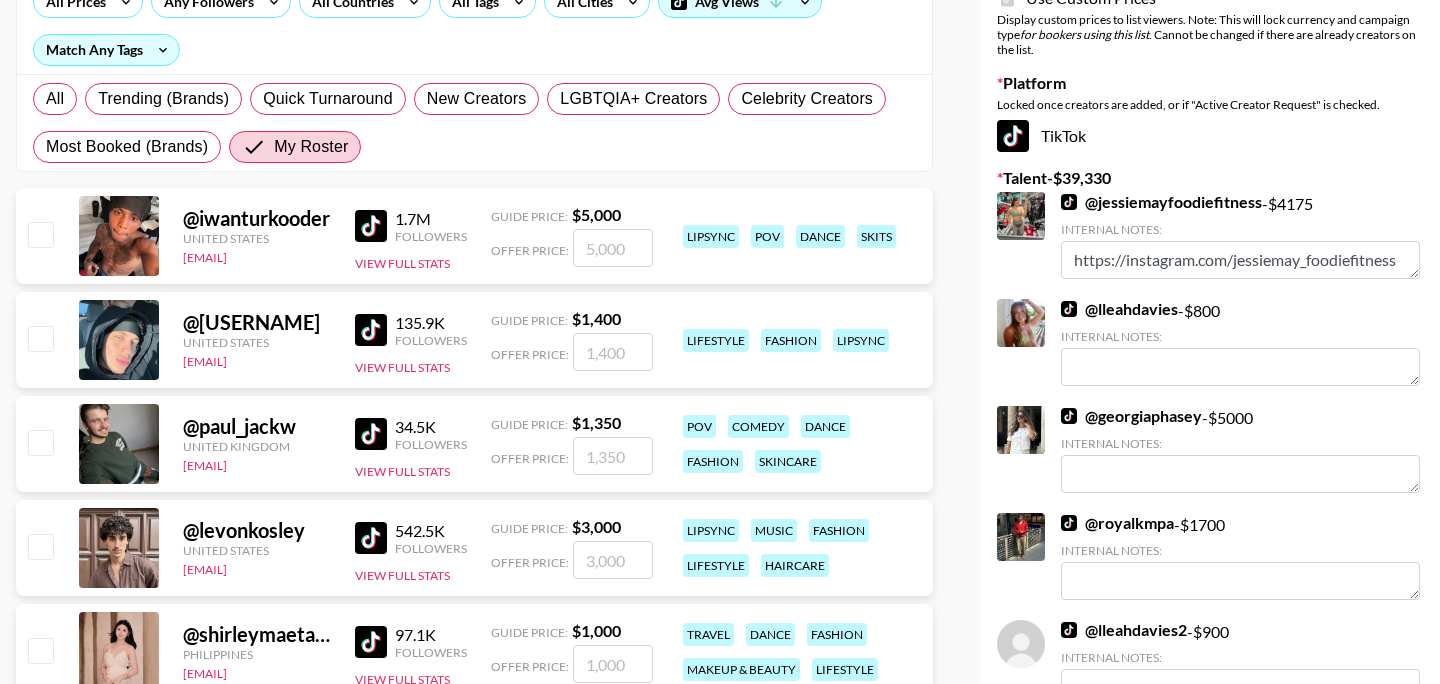 scroll, scrollTop: 268, scrollLeft: 0, axis: vertical 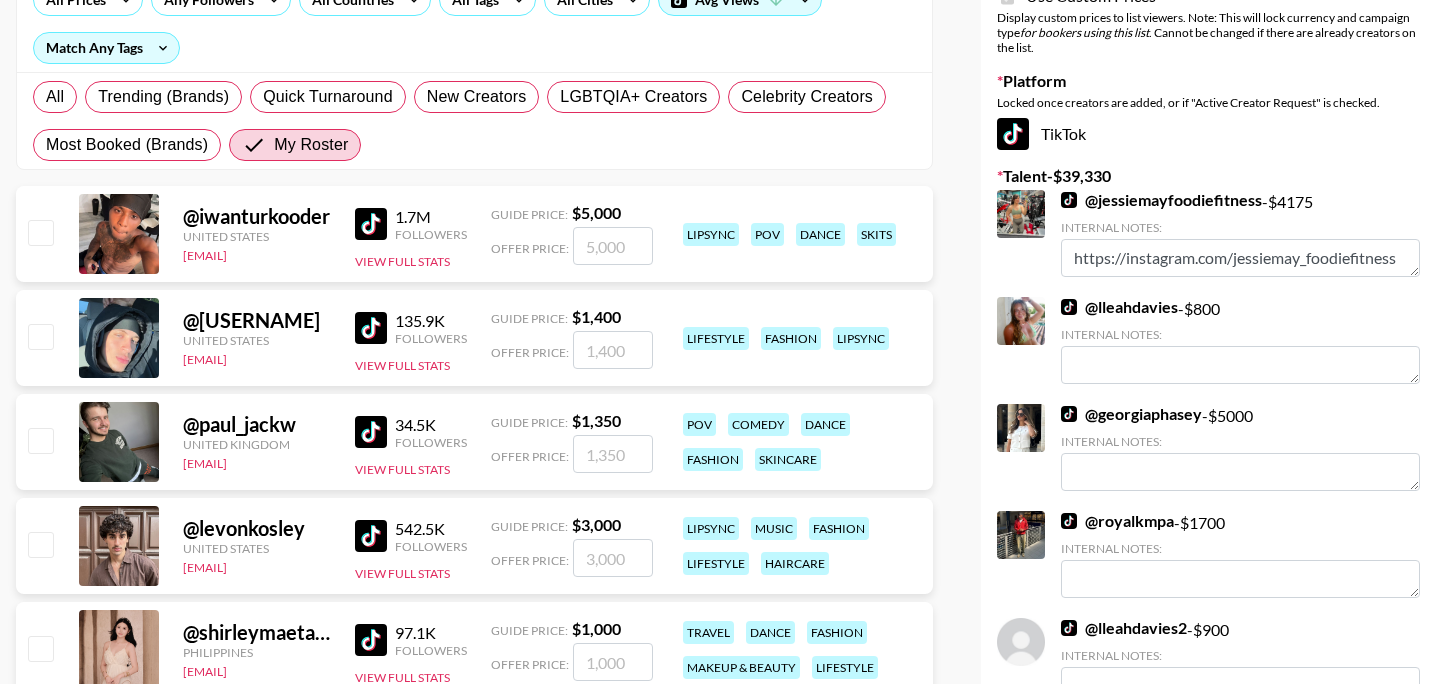 click at bounding box center [40, 440] 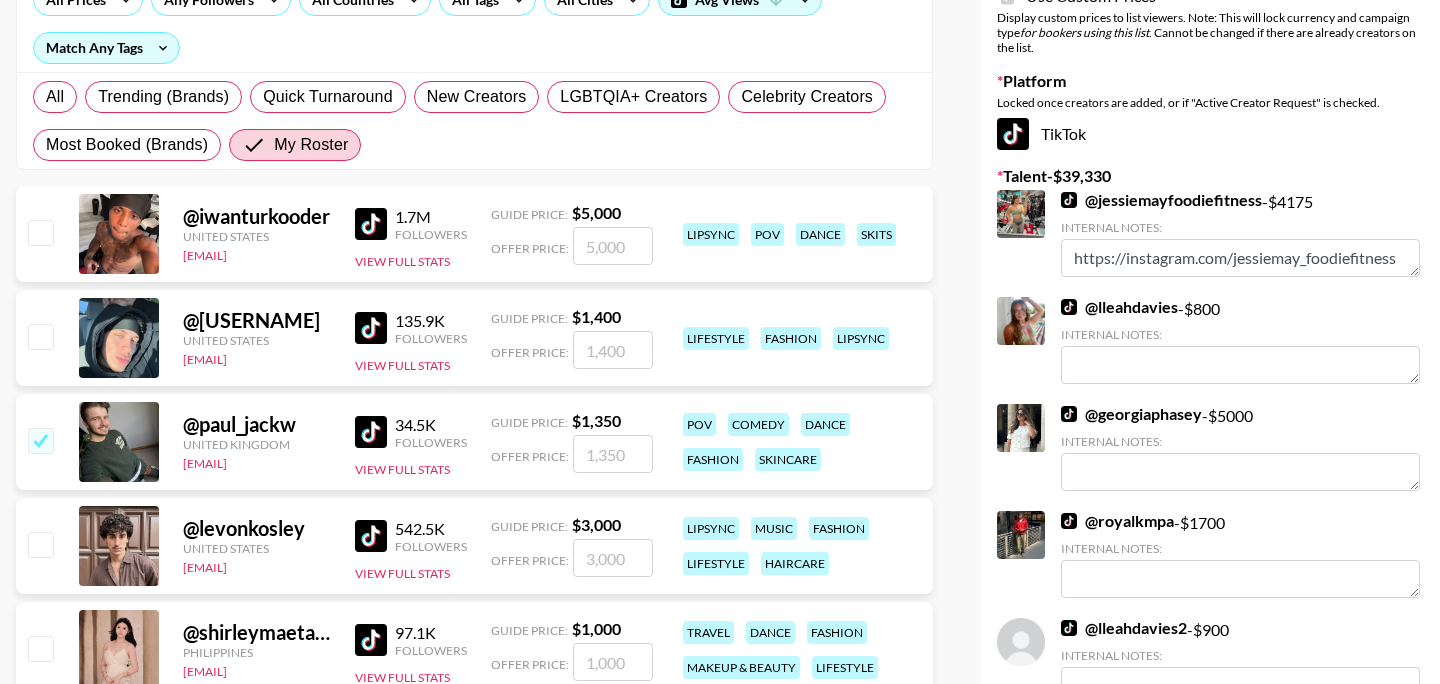 checkbox on "true" 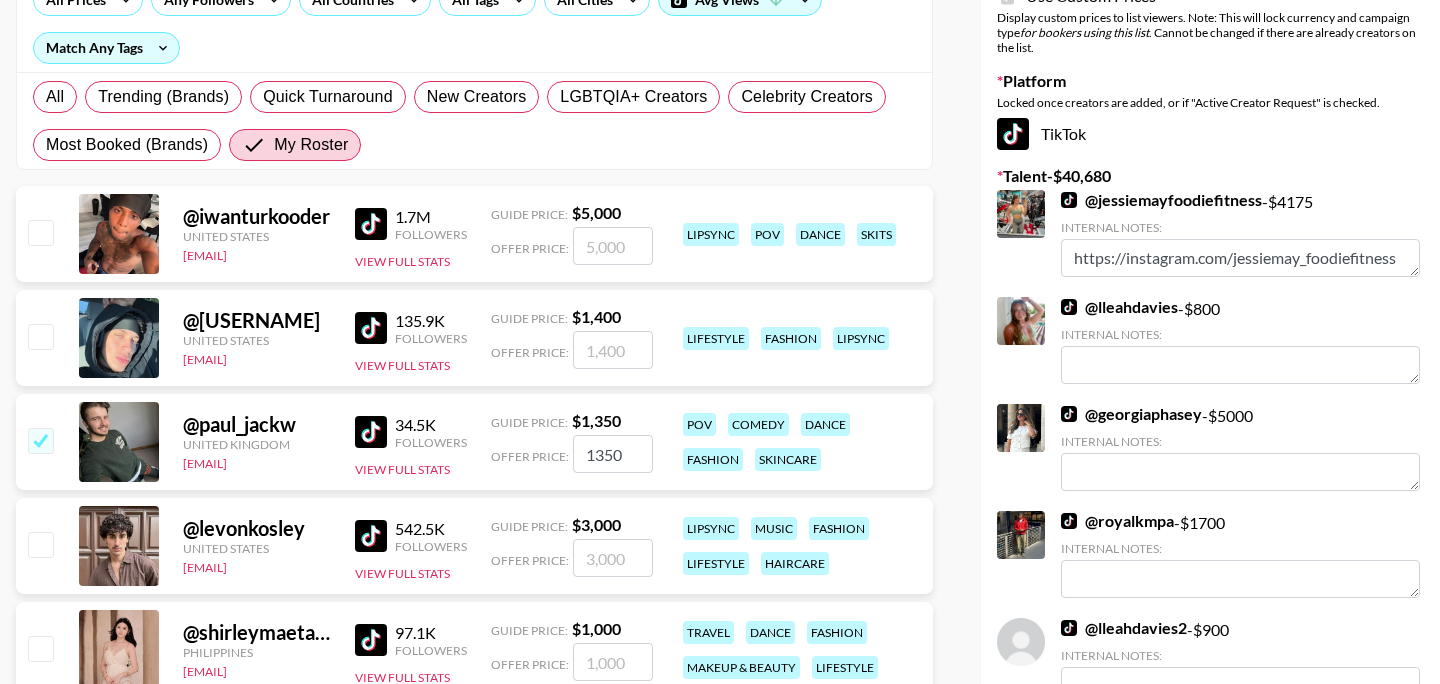 click on "1350" at bounding box center (613, 454) 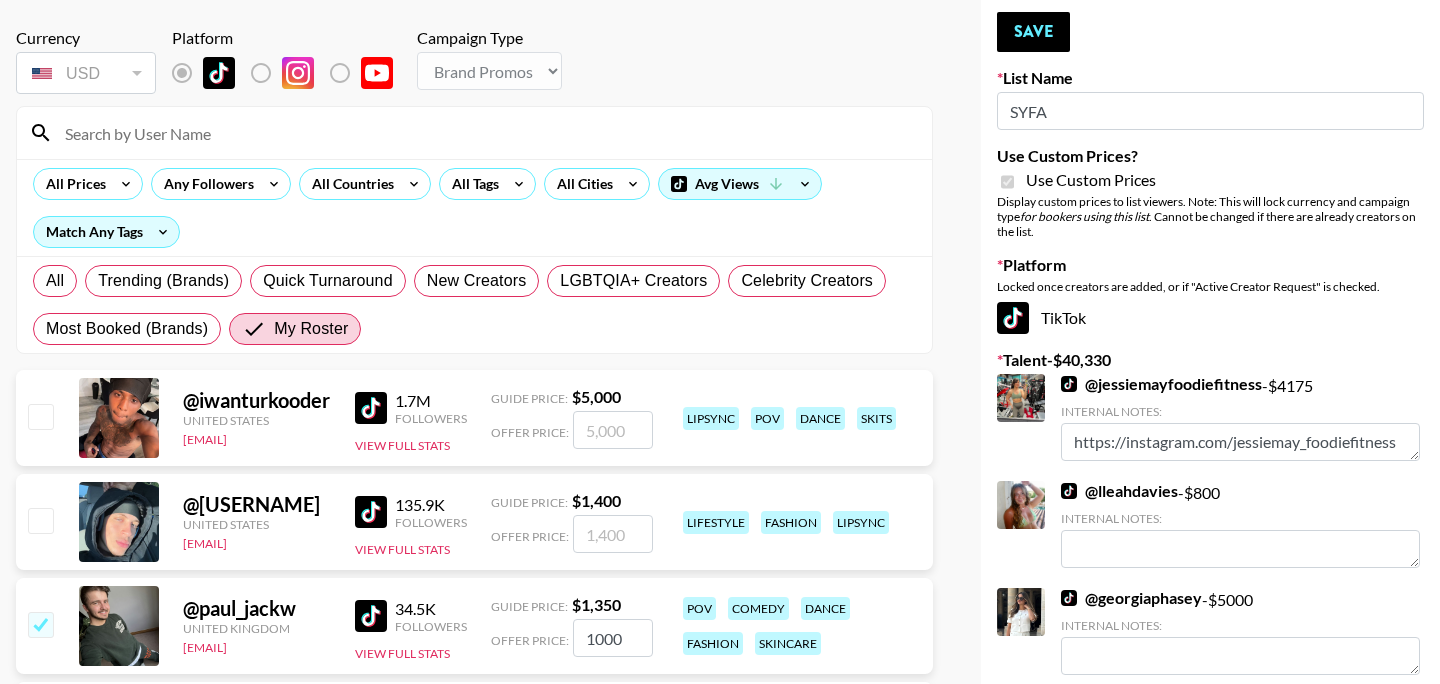 scroll, scrollTop: 50, scrollLeft: 0, axis: vertical 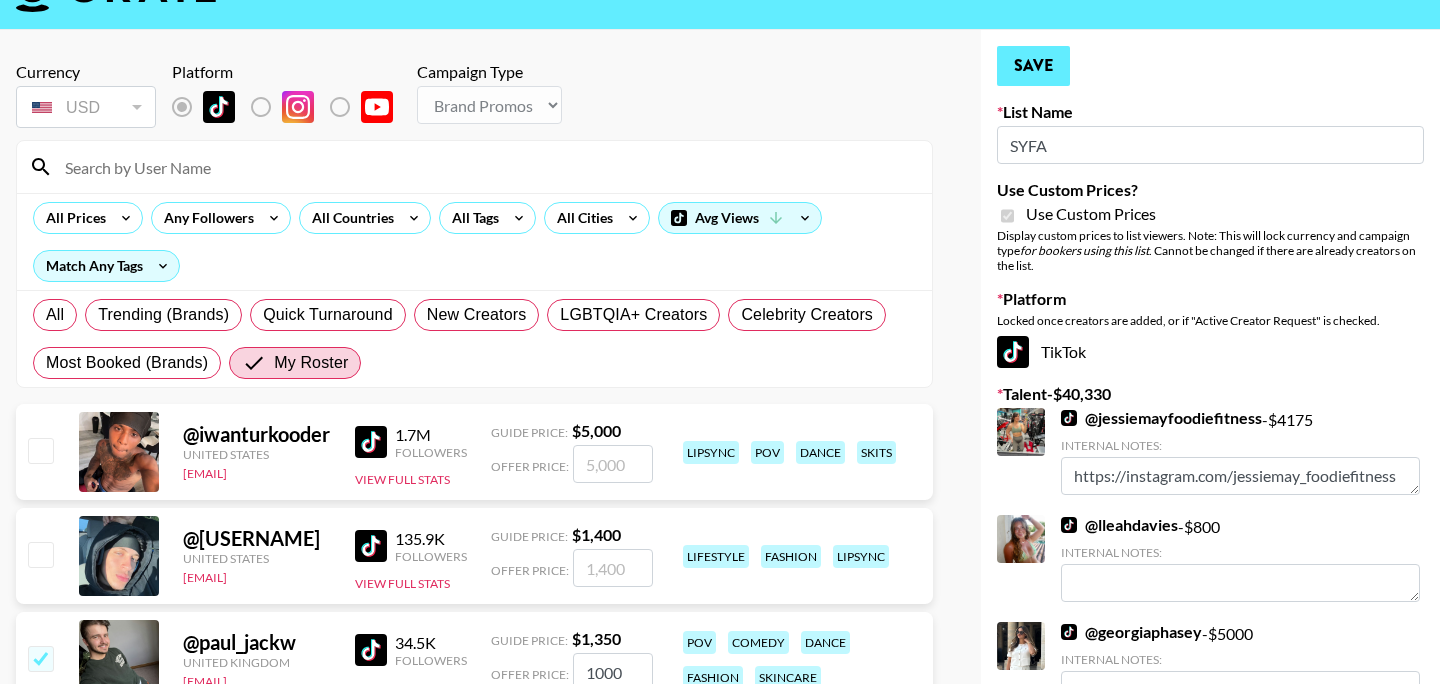 type on "1000" 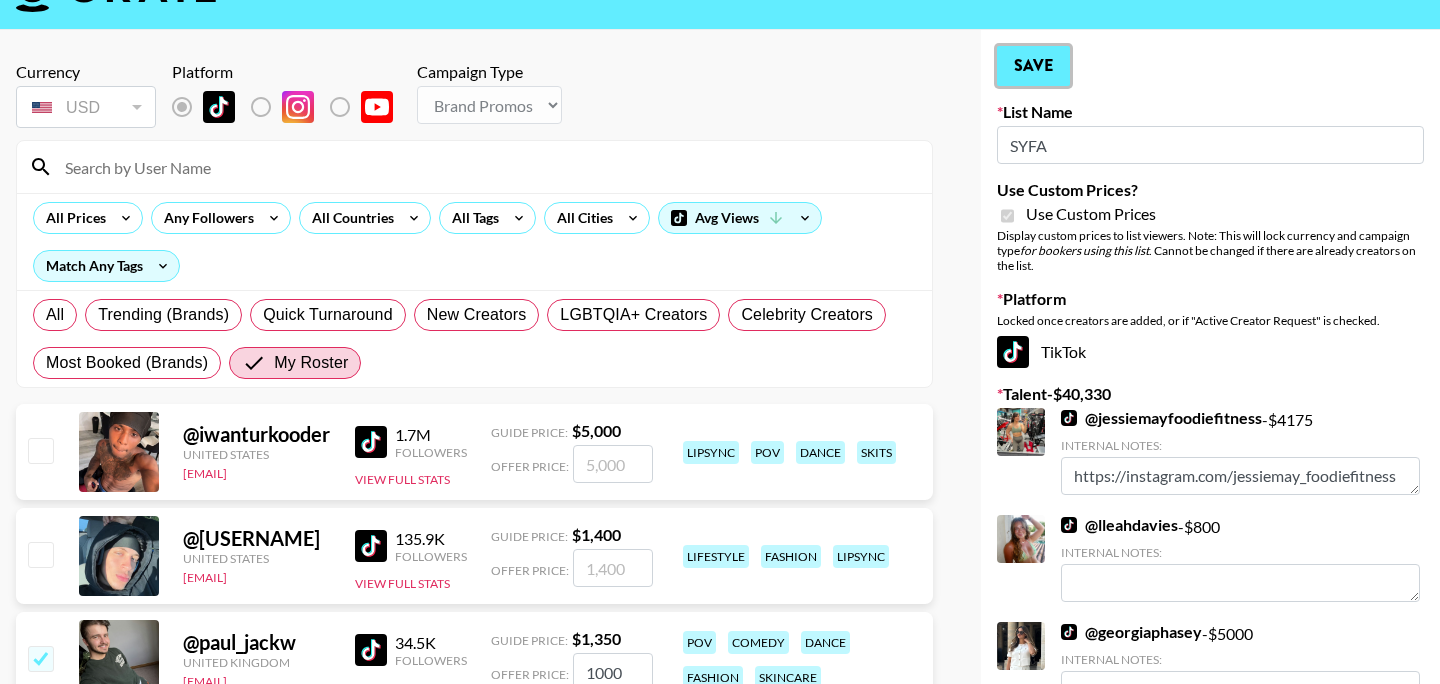click on "Save" at bounding box center (1033, 66) 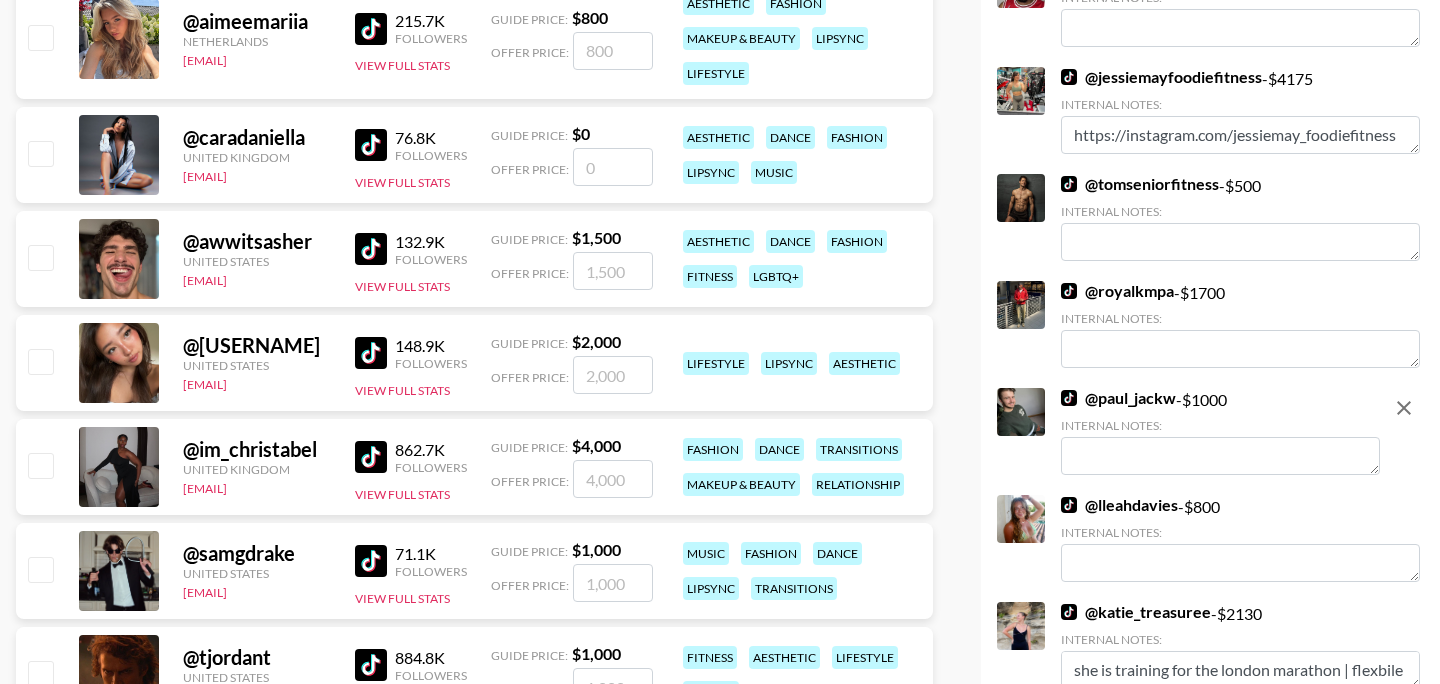 scroll, scrollTop: 1236, scrollLeft: 0, axis: vertical 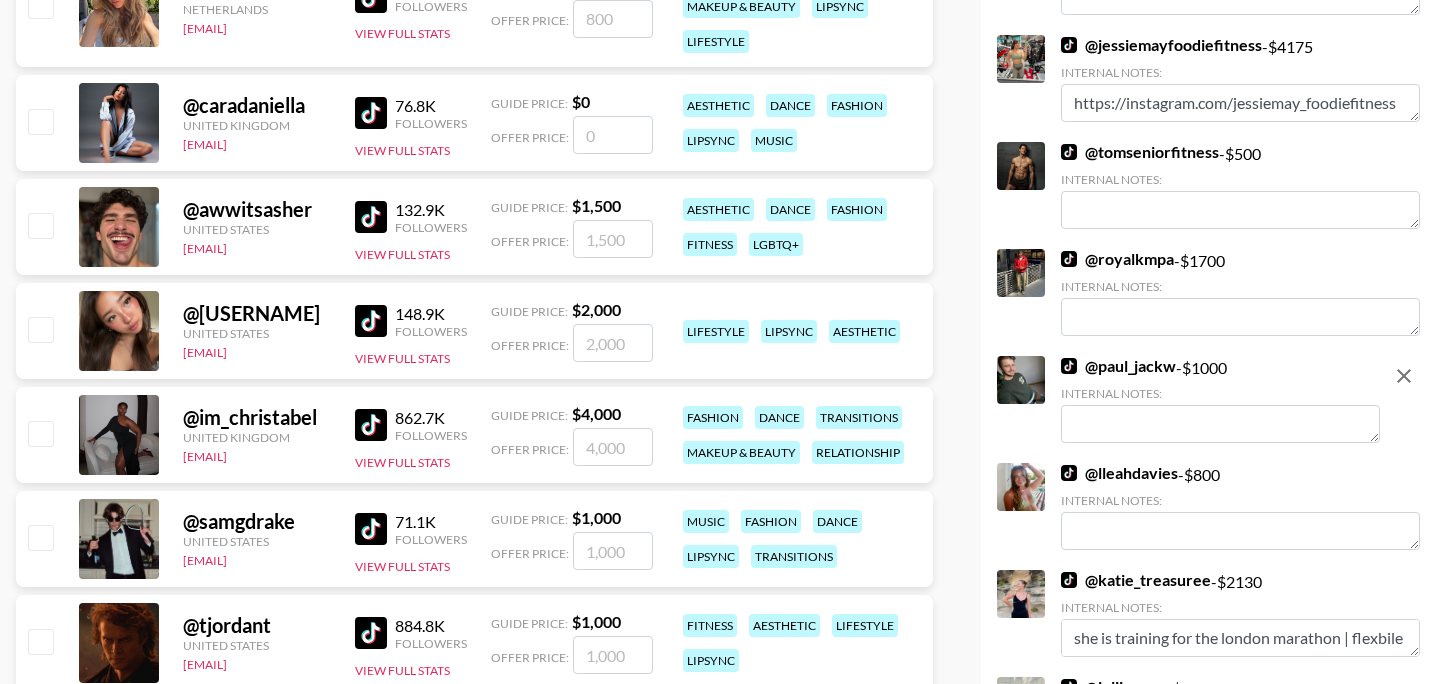 click on "[USERNAME]" at bounding box center [1119, 473] 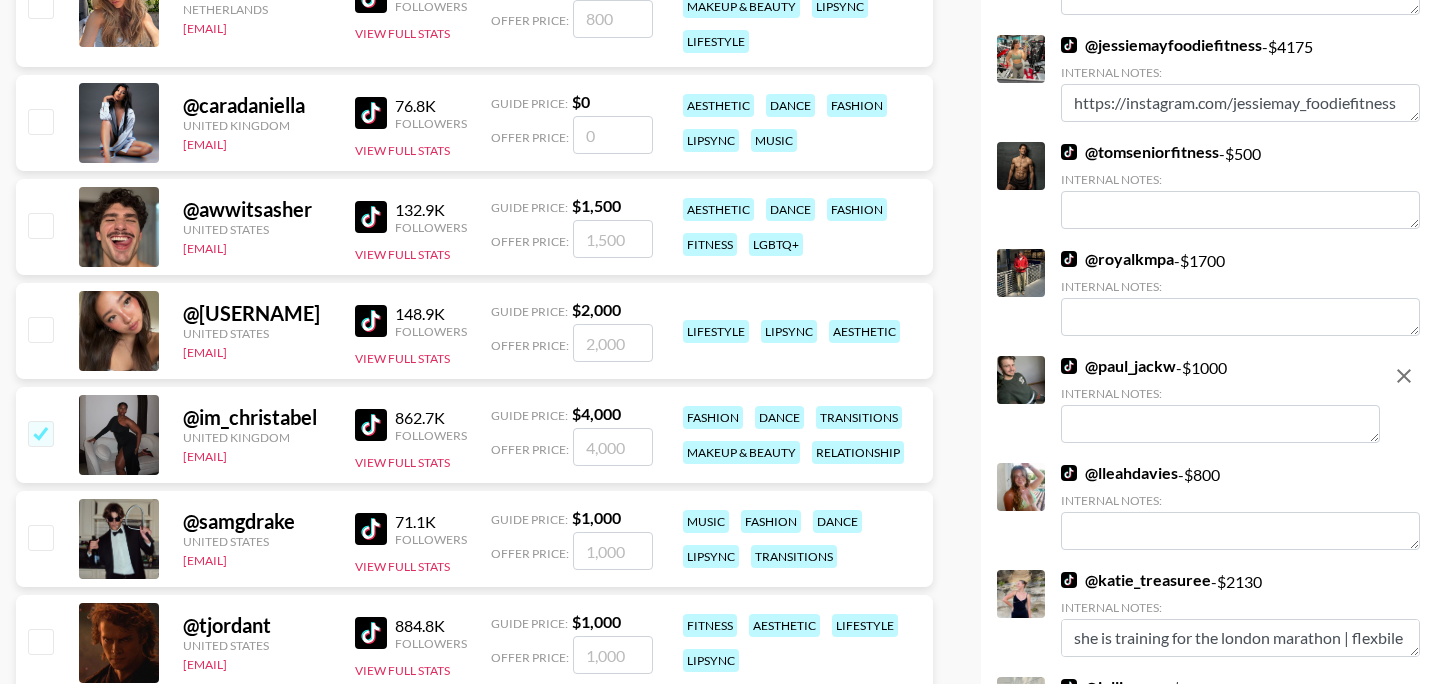 checkbox on "true" 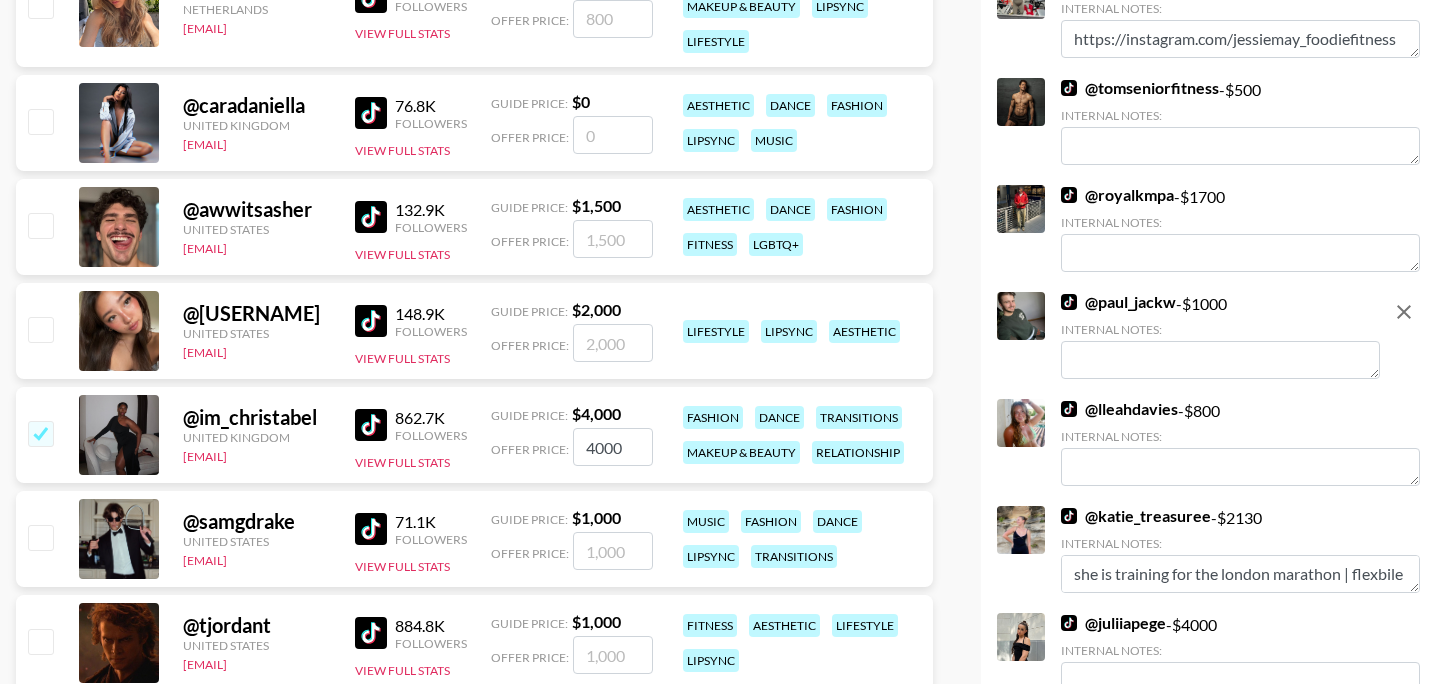 click on "4000" at bounding box center [613, 447] 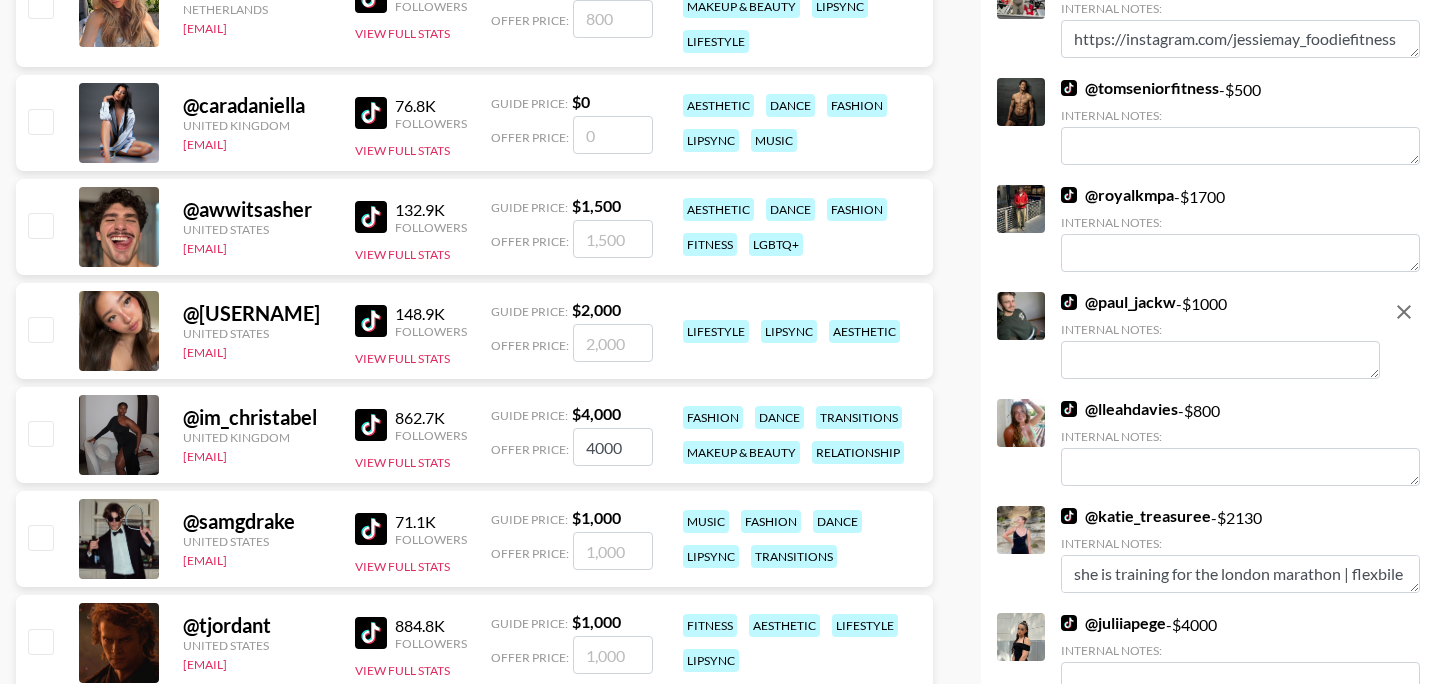 type 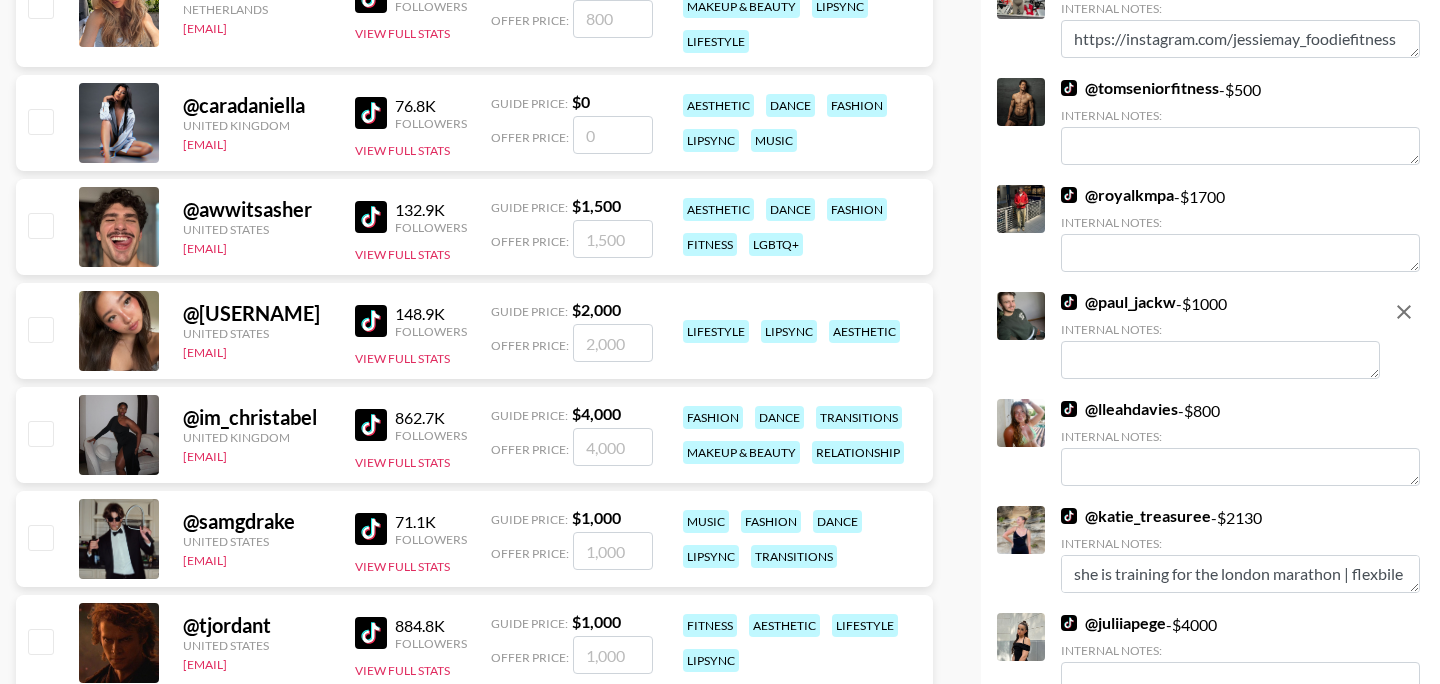 checkbox on "true" 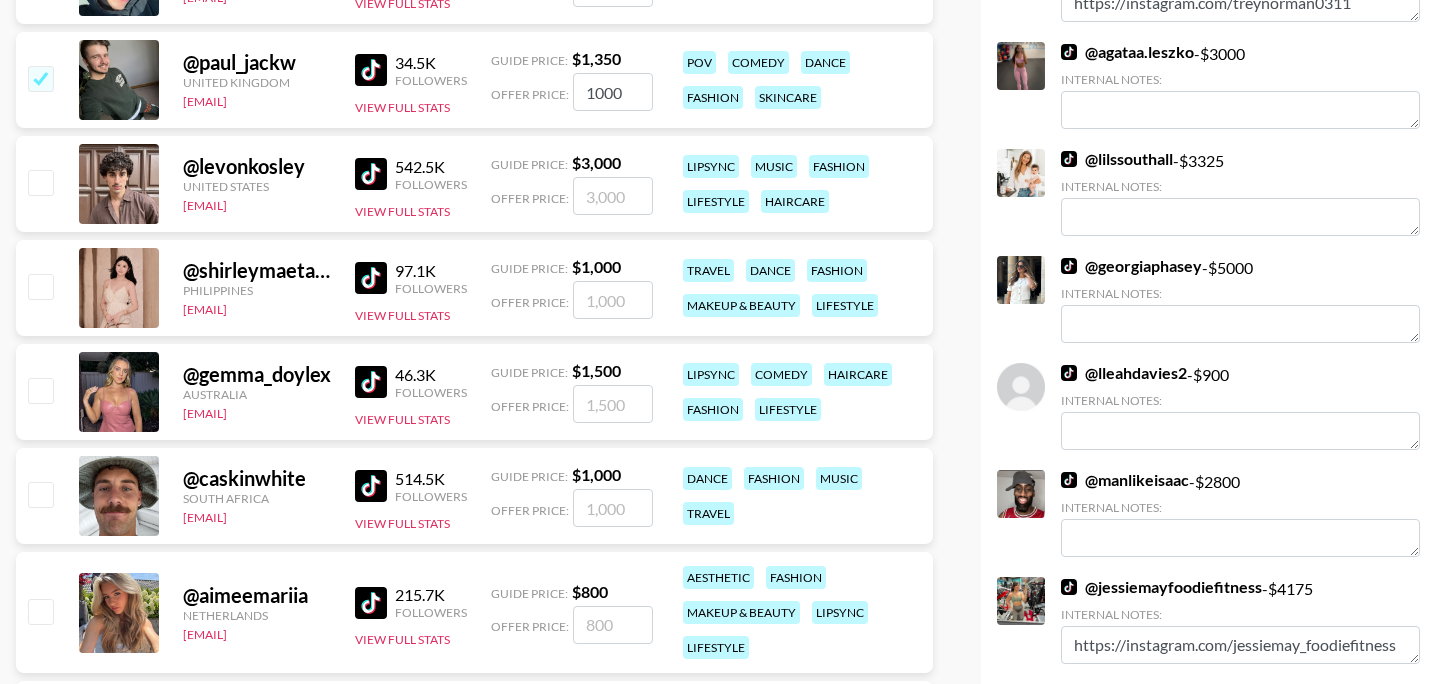 scroll, scrollTop: 0, scrollLeft: 0, axis: both 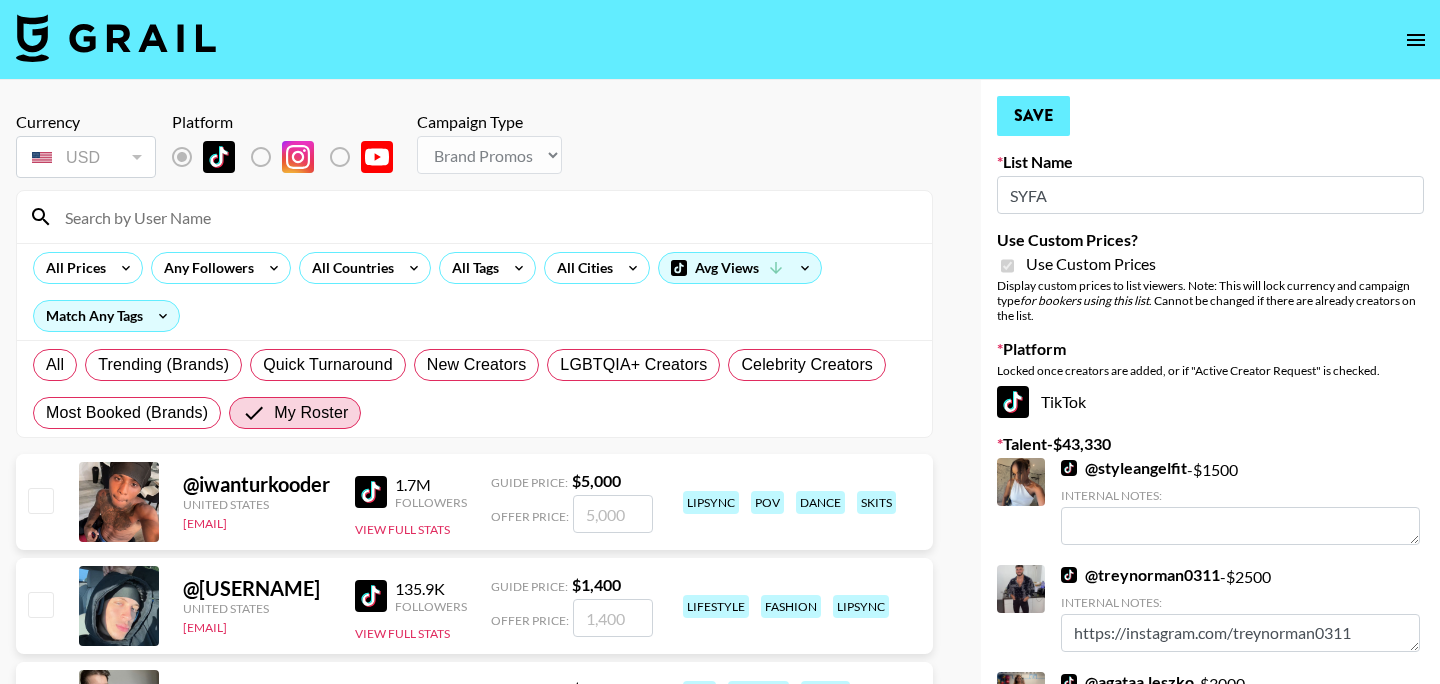type on "3000" 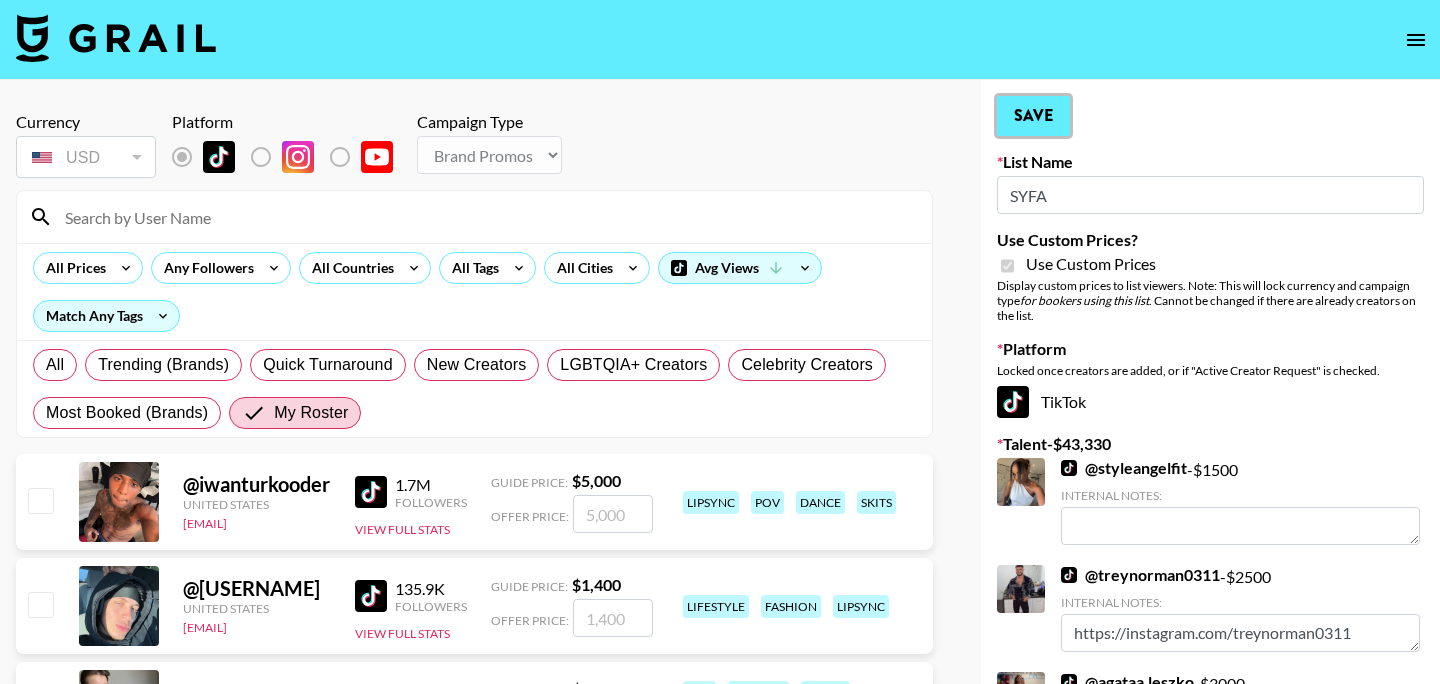 click on "Save" at bounding box center (1033, 116) 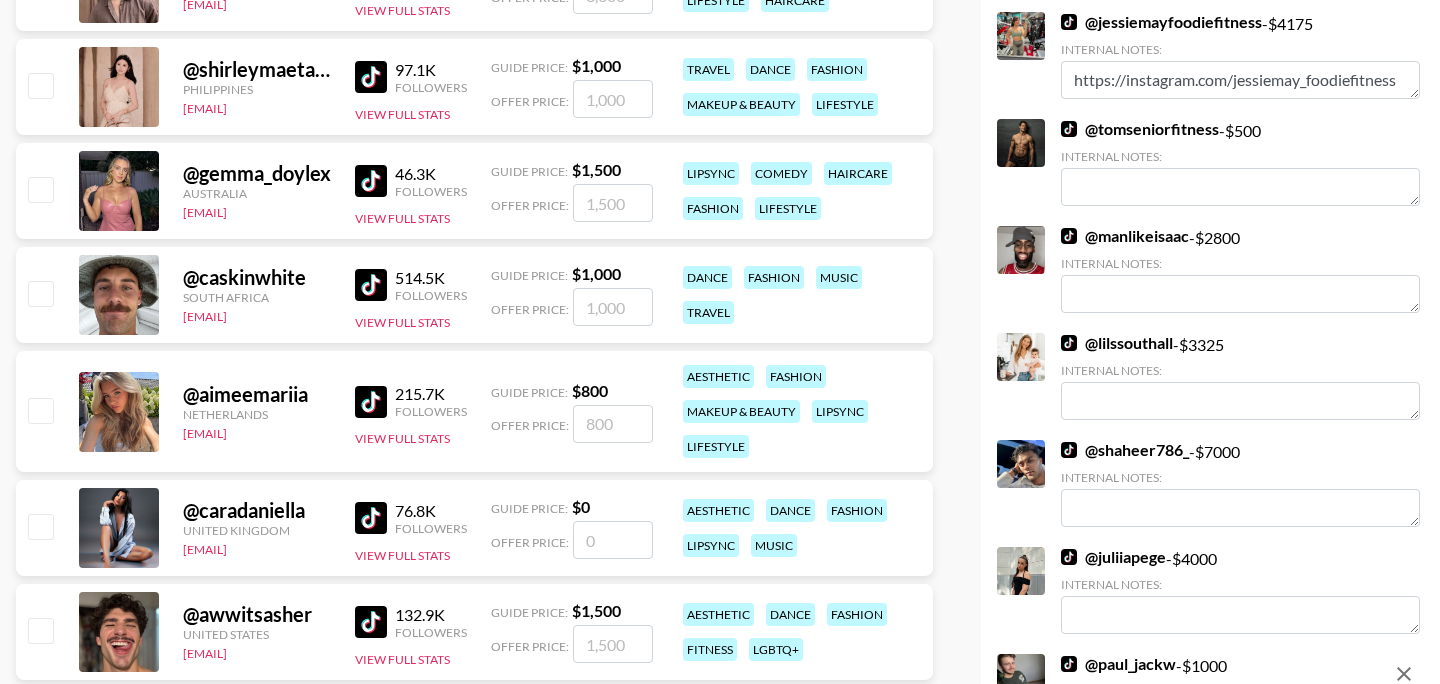 scroll, scrollTop: 836, scrollLeft: 0, axis: vertical 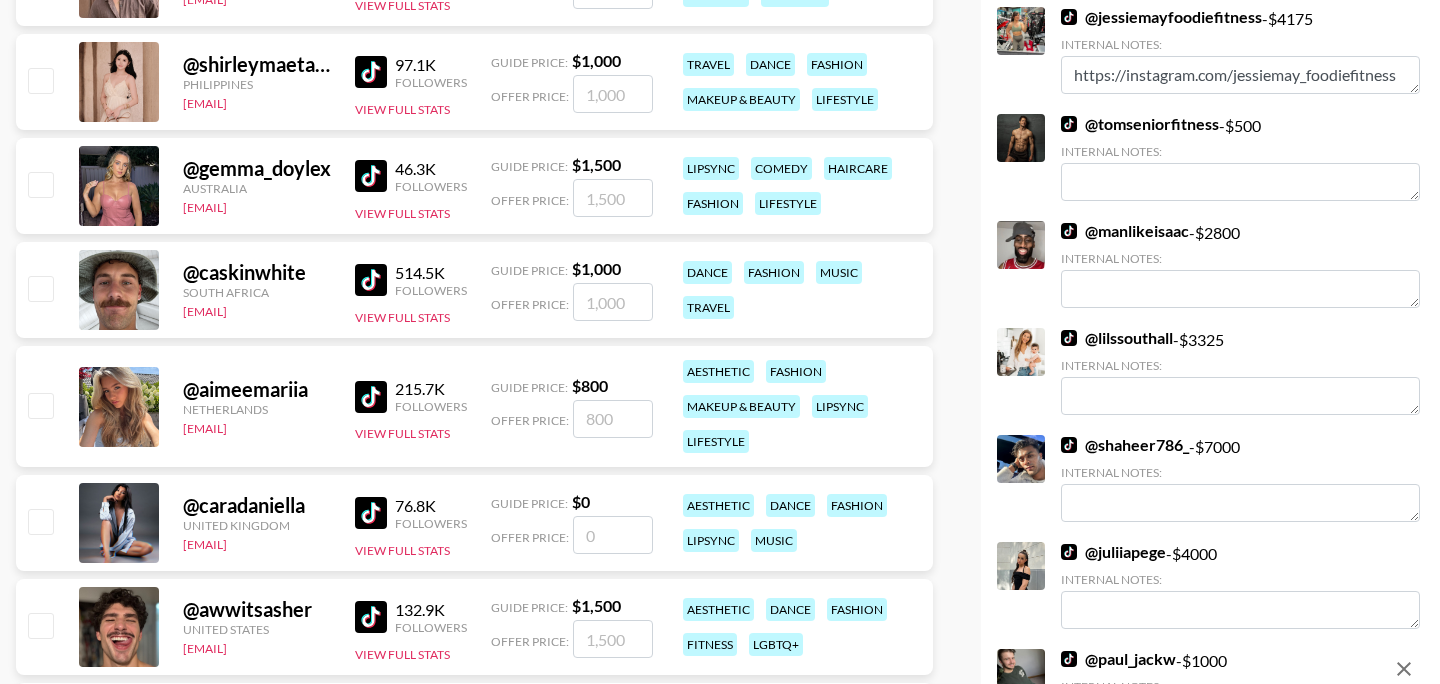 click at bounding box center [40, 288] 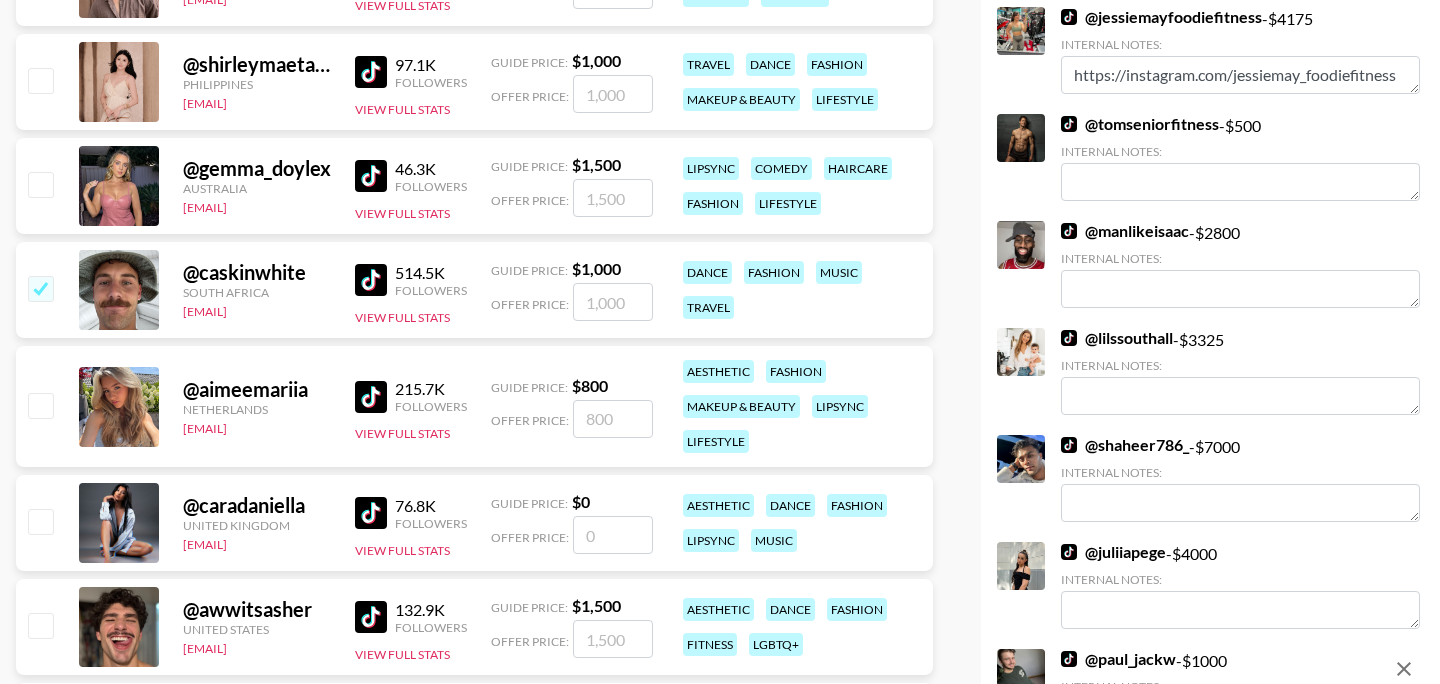 checkbox on "true" 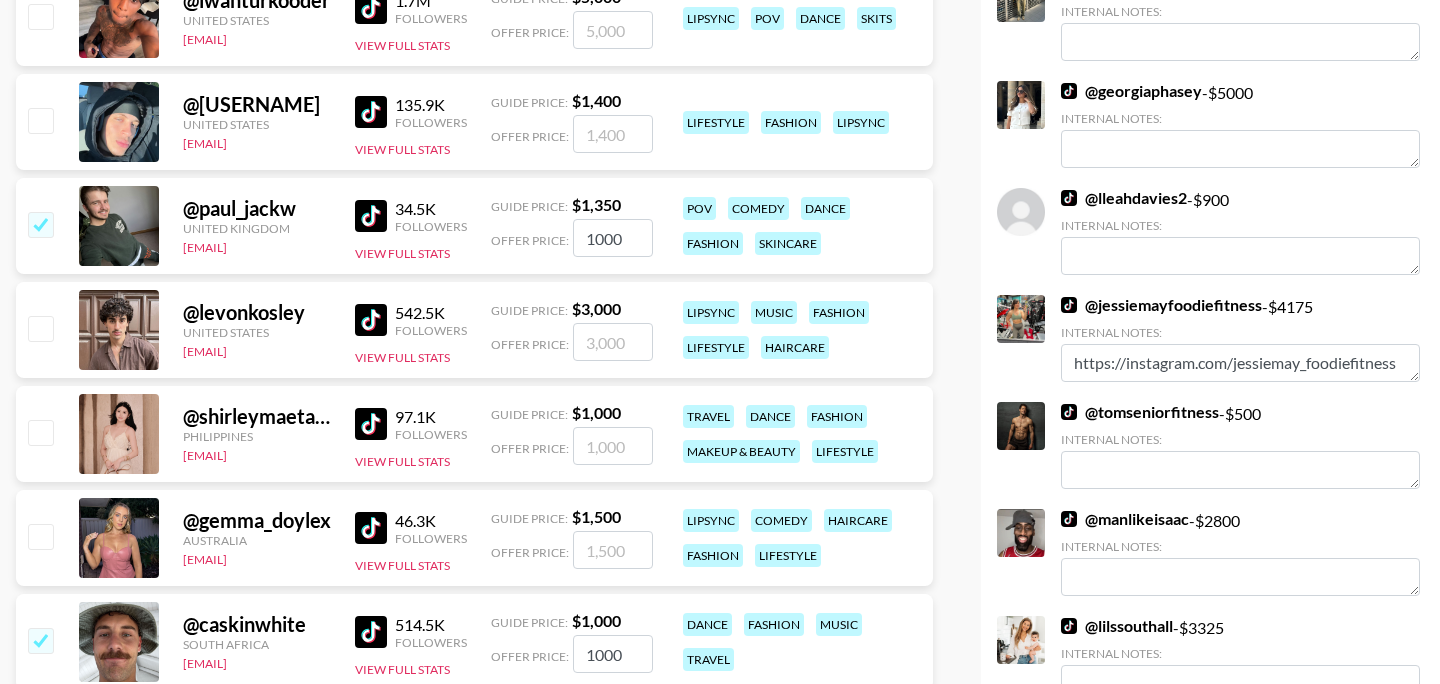 scroll, scrollTop: 0, scrollLeft: 0, axis: both 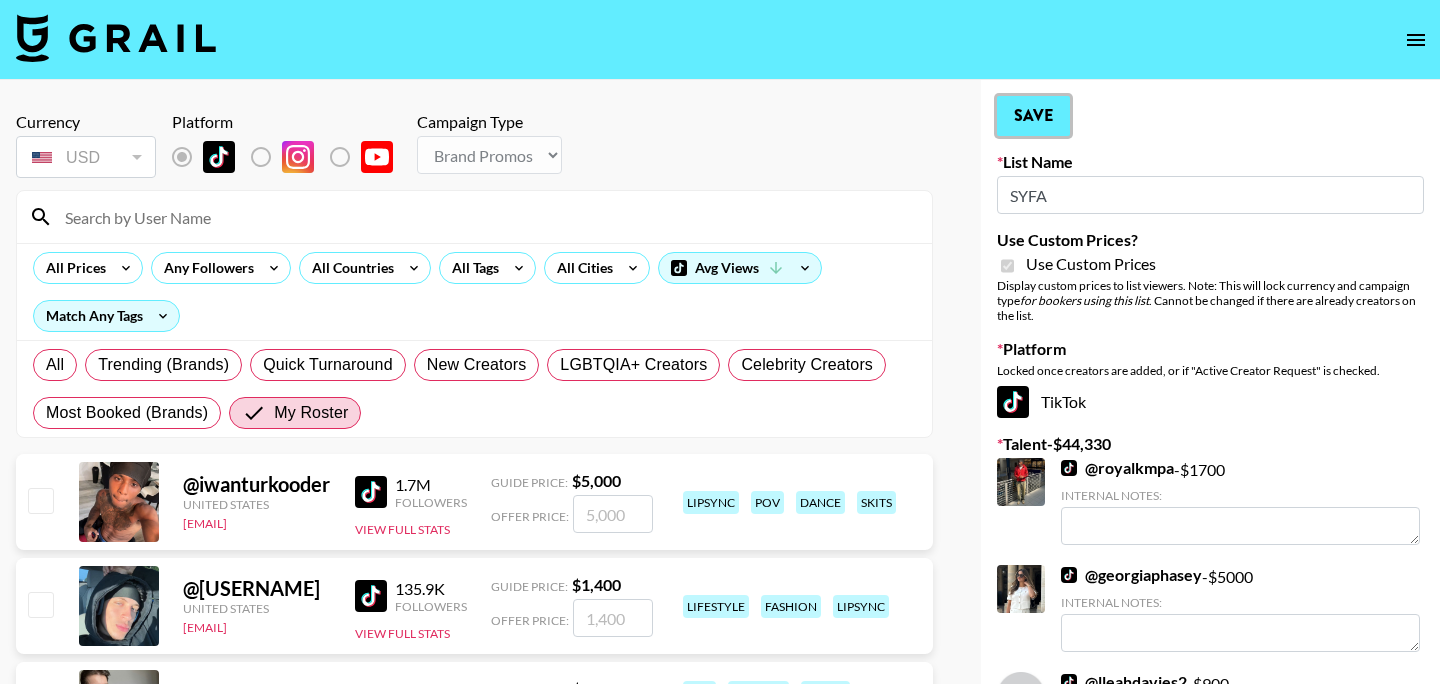 click on "Save" at bounding box center (1033, 116) 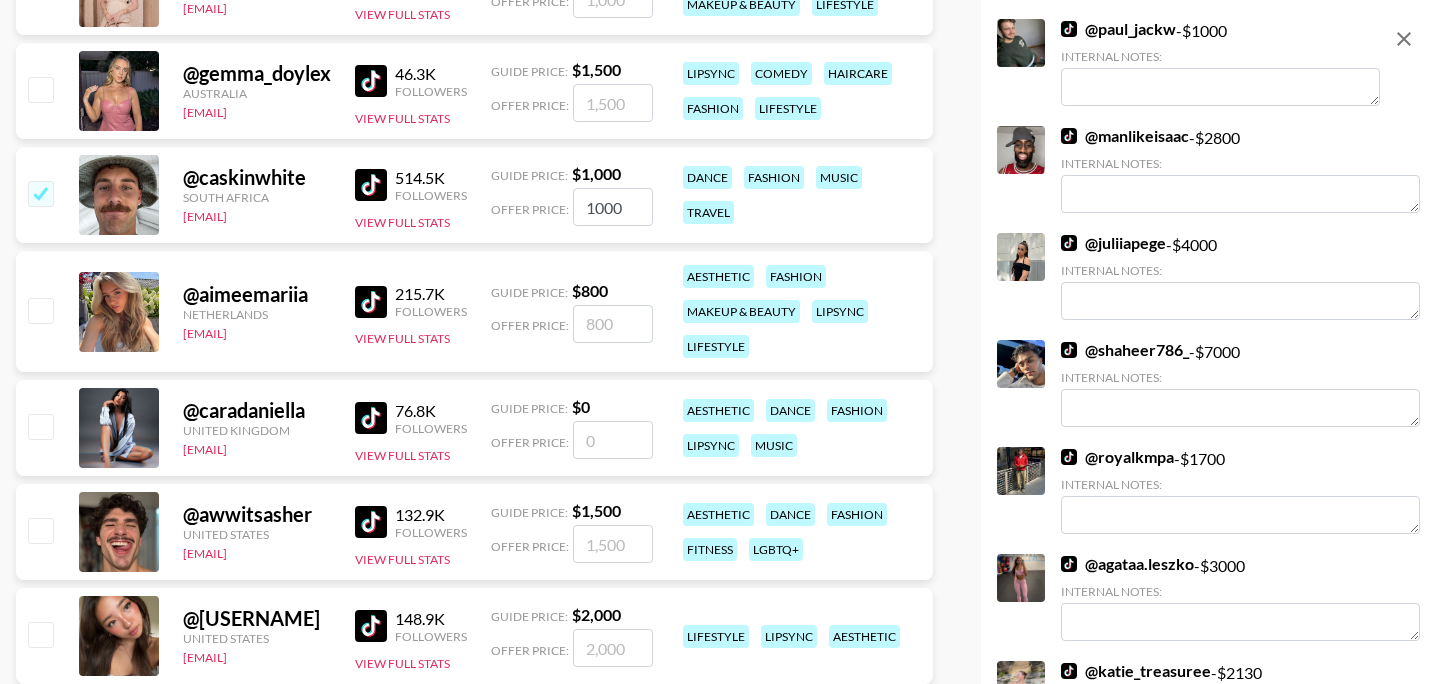 scroll, scrollTop: 0, scrollLeft: 0, axis: both 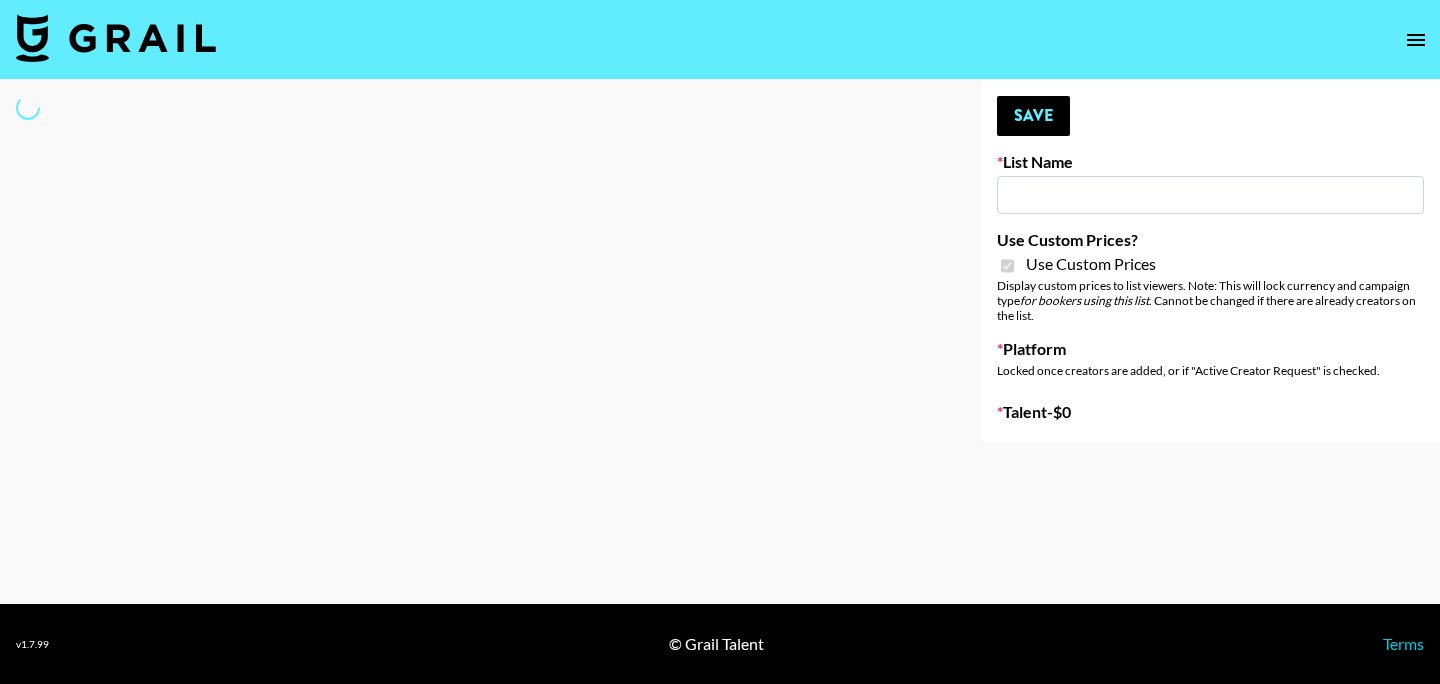 type on "Preply" 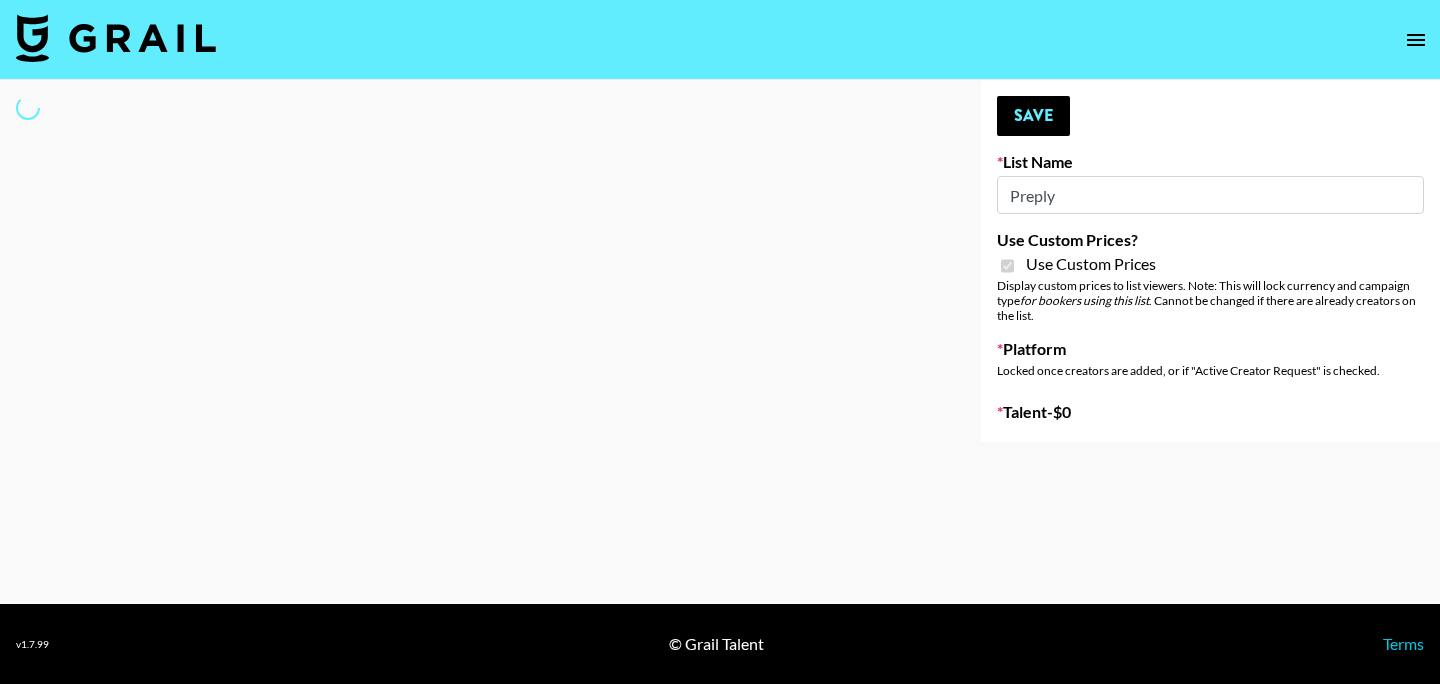 select on "Brand" 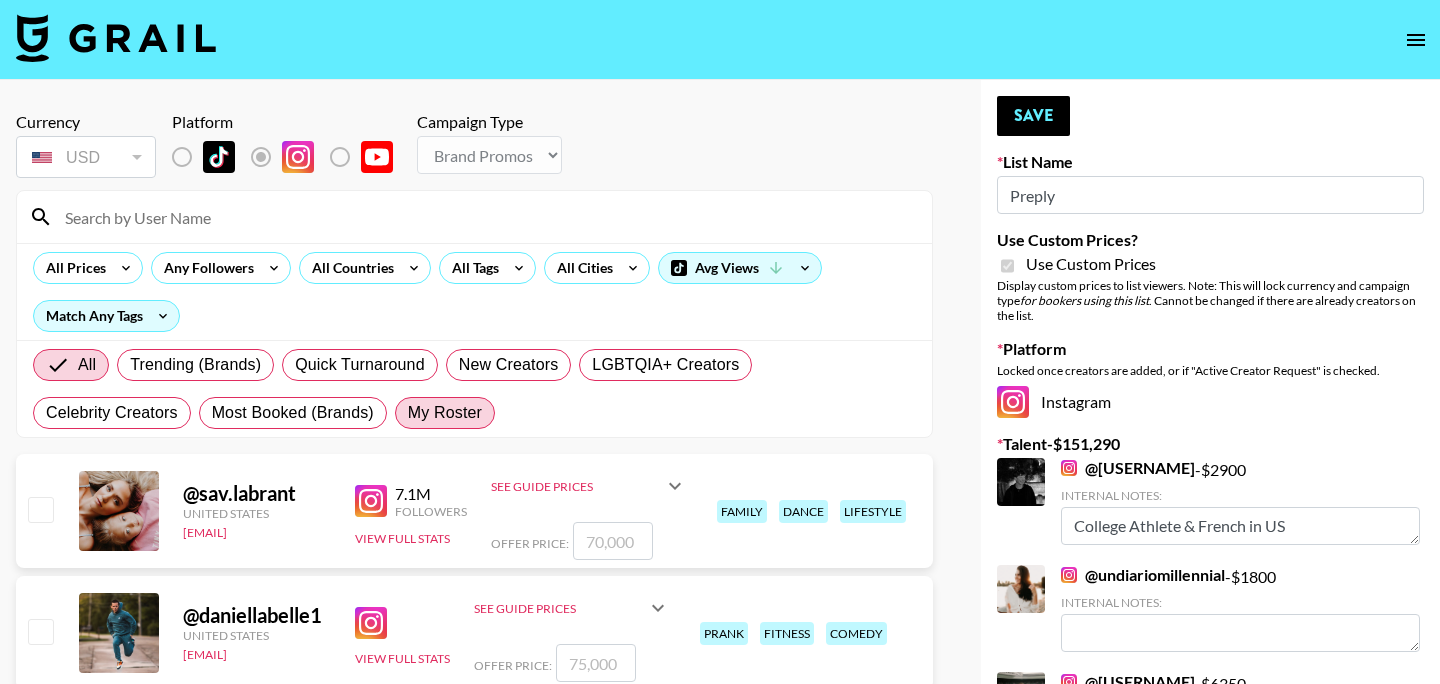 click on "My Roster" at bounding box center (445, 413) 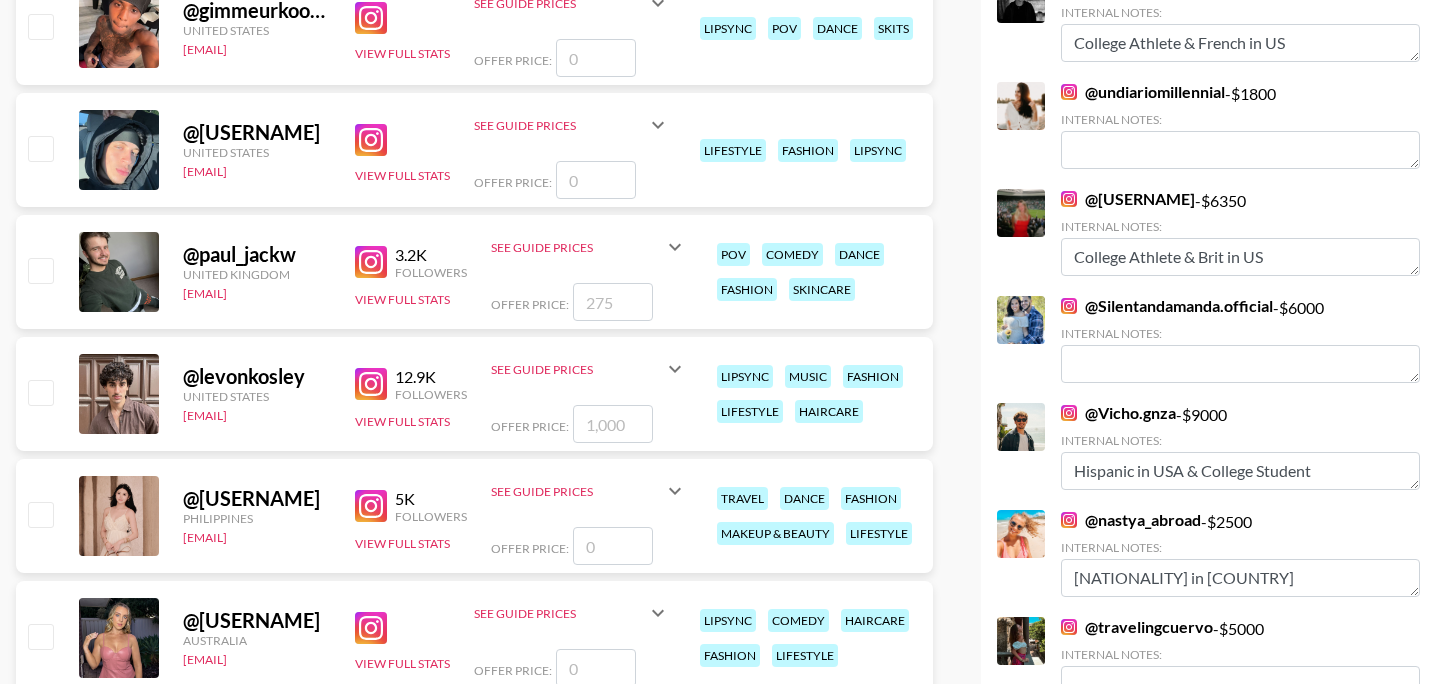 scroll, scrollTop: 485, scrollLeft: 0, axis: vertical 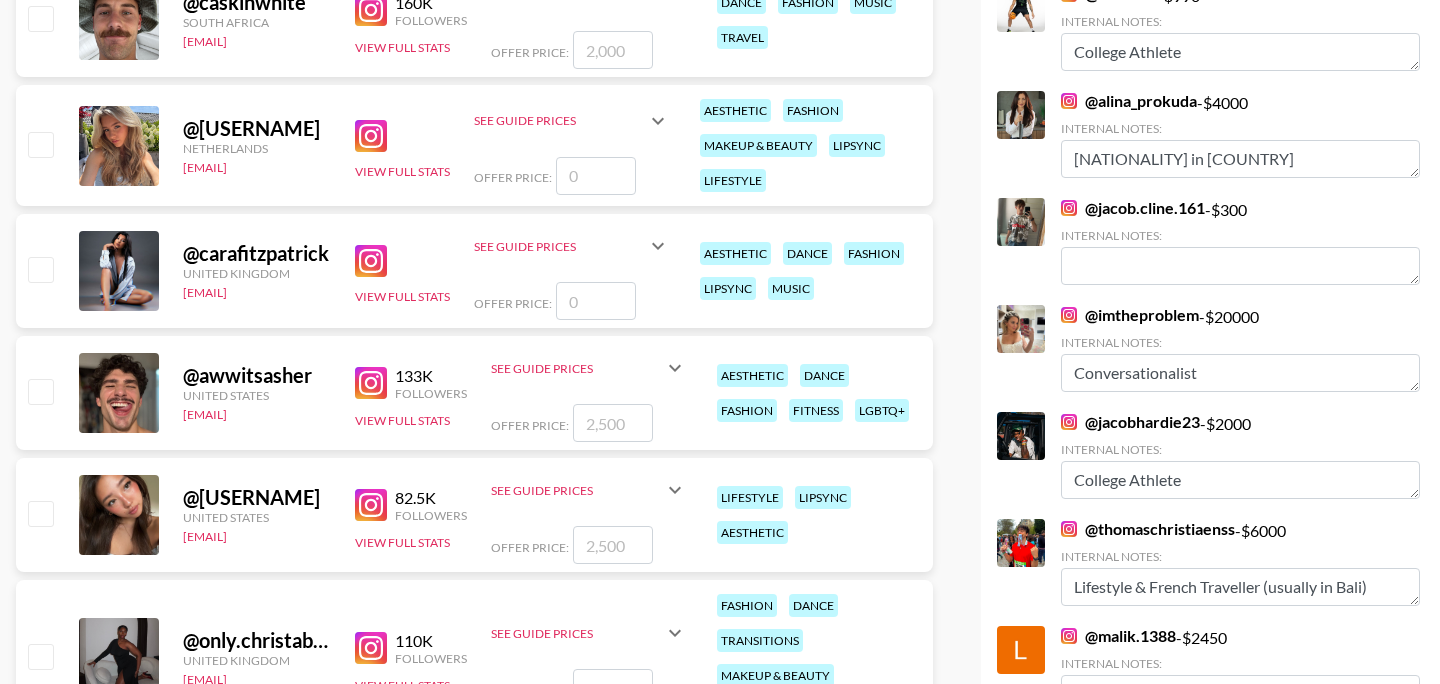 click at bounding box center [40, 391] 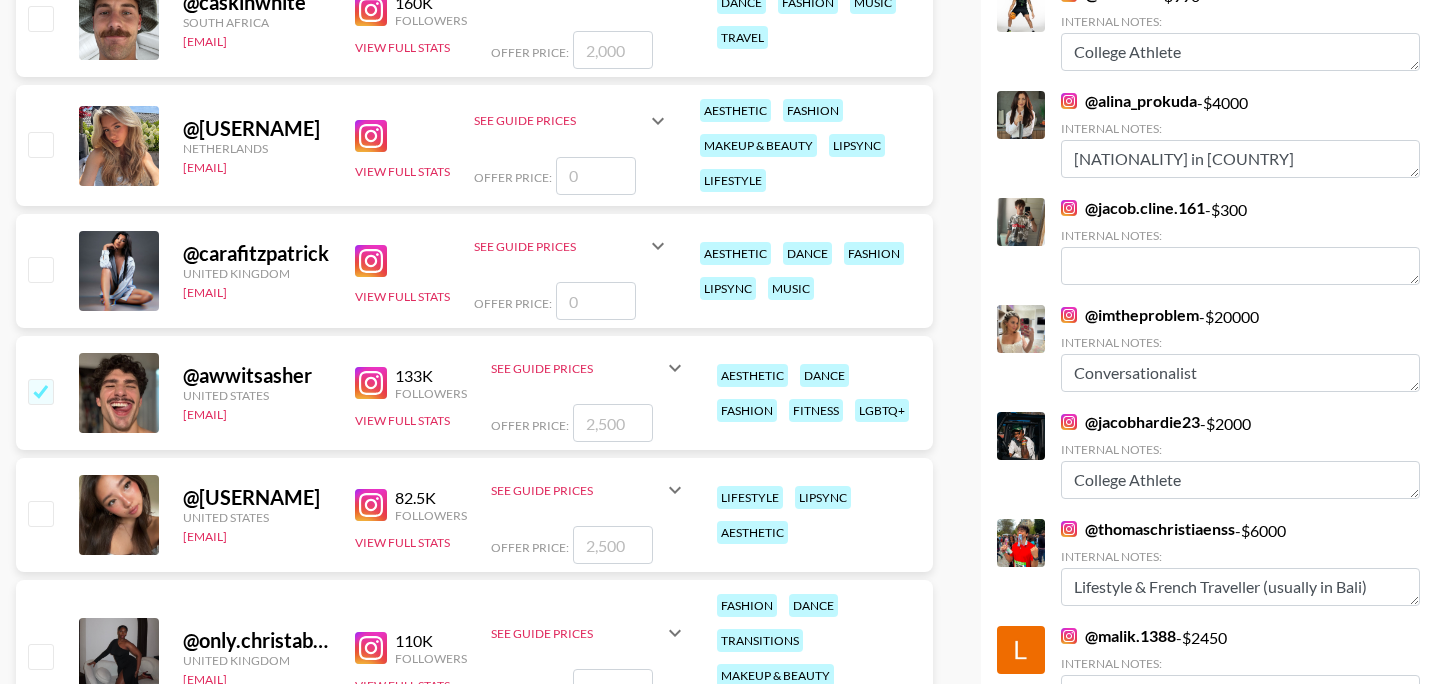 checkbox on "true" 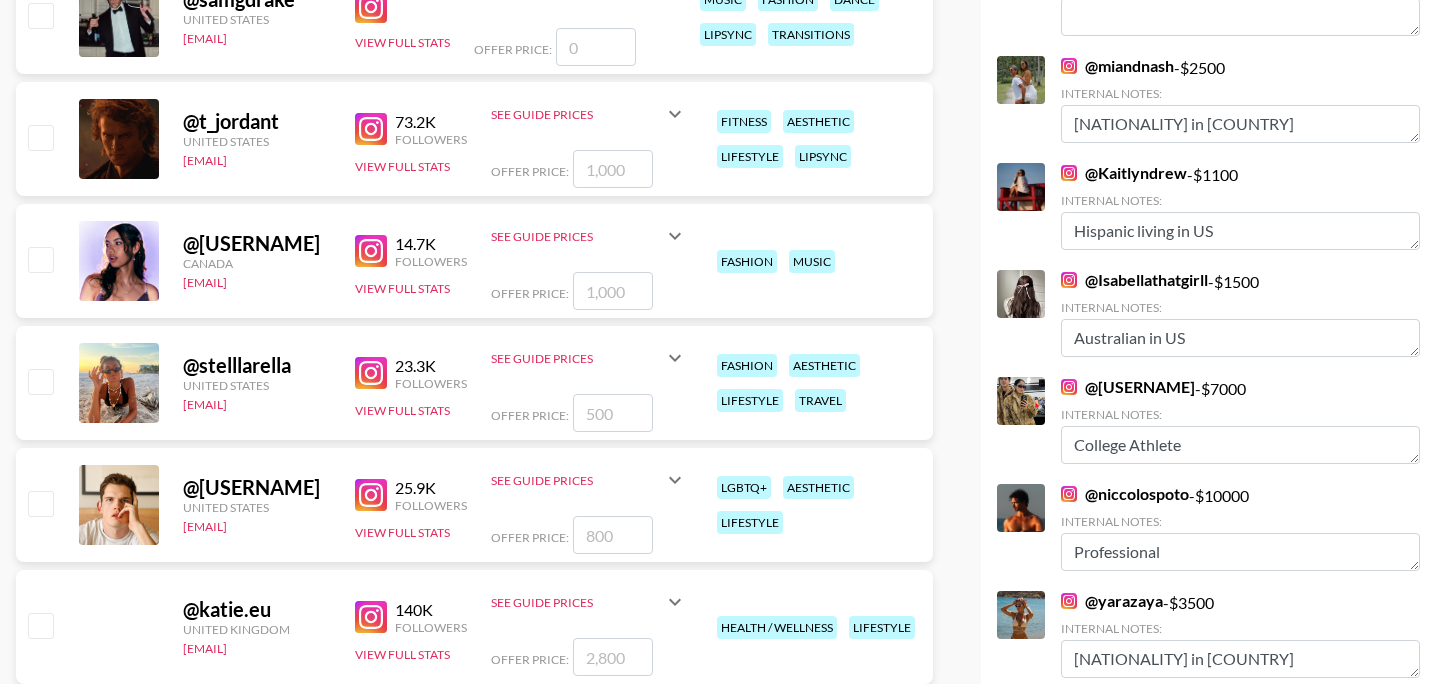 scroll, scrollTop: 2004, scrollLeft: 0, axis: vertical 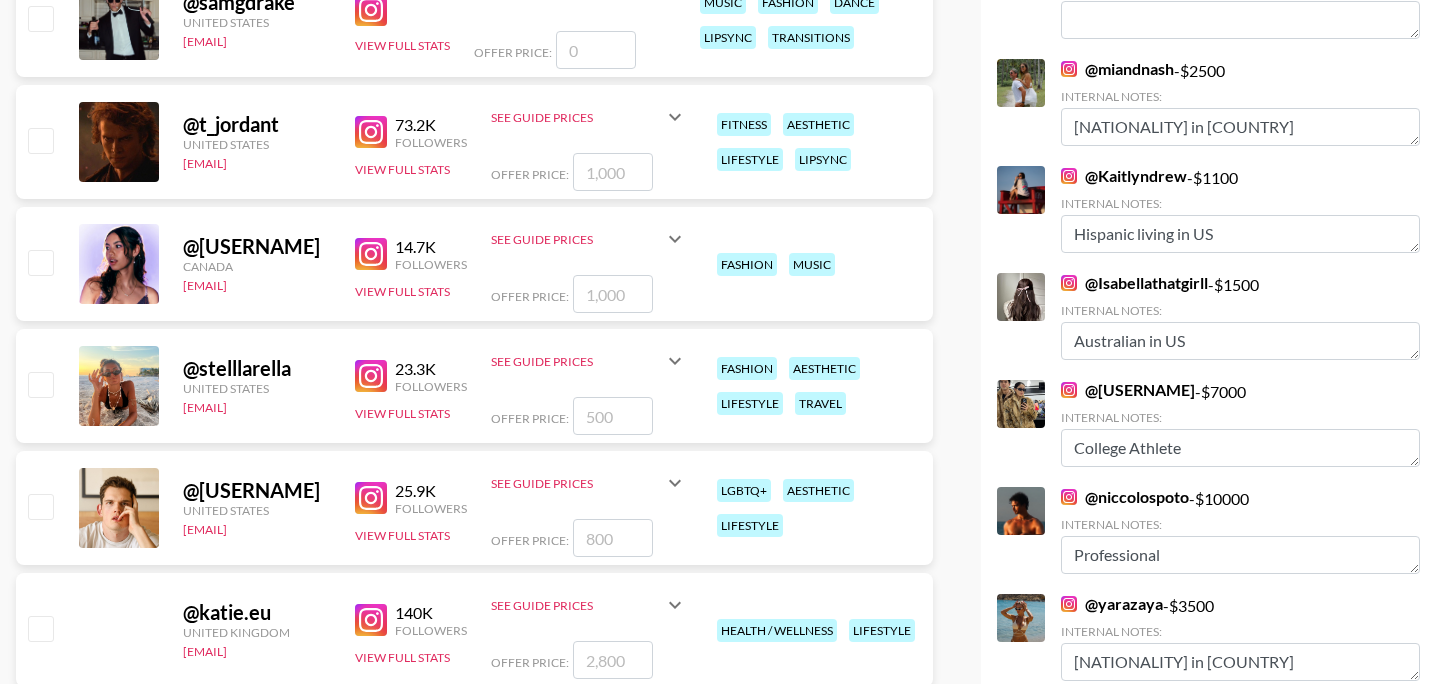drag, startPoint x: 44, startPoint y: 386, endPoint x: 0, endPoint y: 408, distance: 49.193497 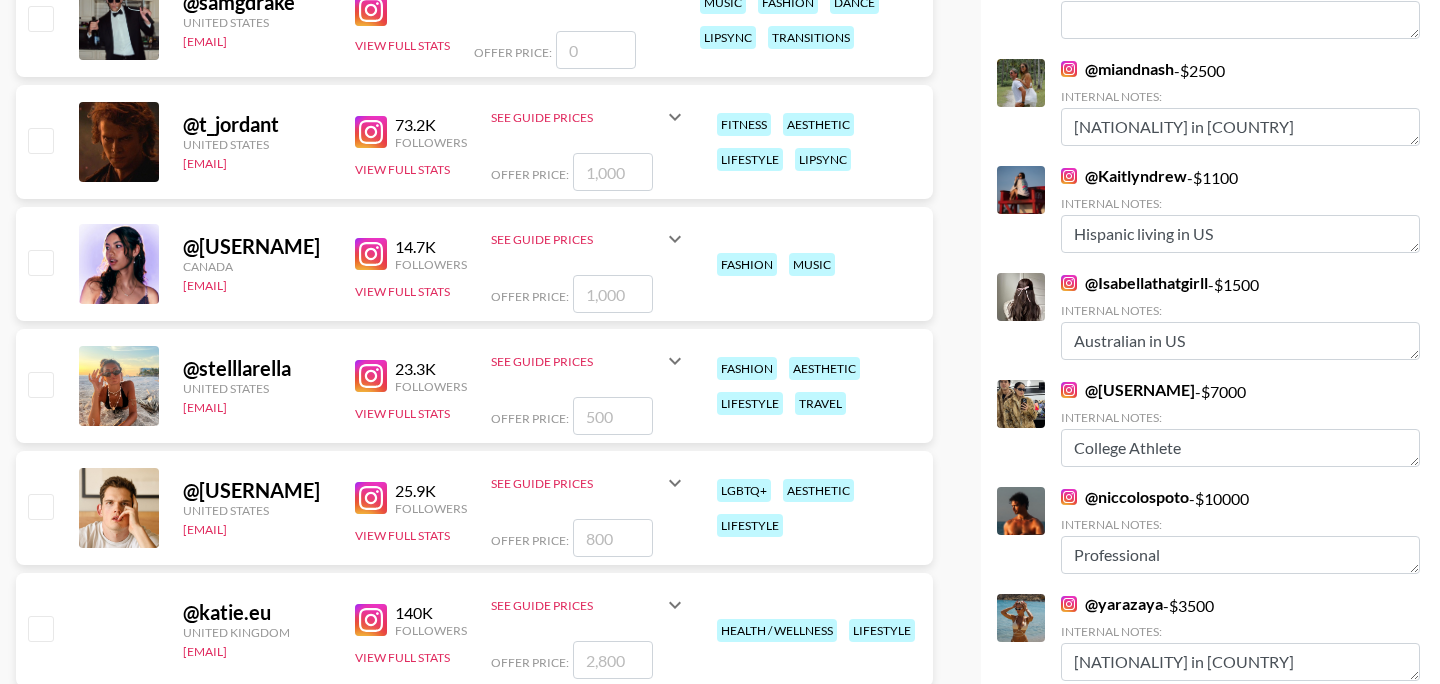 click on "Currency USD USD ​ Platform Campaign Type Choose Type... Song Promos Brand Promos All Prices Any Followers All Countries All Tags All Cities Avg Views Match Any Tags All Trending (Brands) Quick Turnaround New Creators LGBTQIA+ Creators Celebrity Creators Most Booked (Brands) My Roster @ gimmeurkooder United States juraj.cupani@grail-talent.com View Full Stats See Guide Prices Grid Post: $ Reel: $ 3-Frame Story: $ Offer Price: lipsync pov dance skits @ ryanjean United States juraj.cupani@grail-talent.com View Full Stats See Guide Prices Grid Post: $ Reel: $ 3-Frame Story: $ Offer Price: lifestyle fashion lipsync @ paul_jackw United Kingdom juraj.cupani@grail-talent.com 3.2K Followers View Full Stats See Guide Prices Grid Post: $ 200 Reel: $ 275 3-Frame Story: $ 75 Offer Price: pov comedy dance fashion skincare @ levonkosley United States juraj.cupani@grail-talent.com 12.9K Followers View Full Stats See Guide Prices Grid Post: $ 1,000 Reel: $ 1,000 3-Frame Story: $ 400 Offer Price: lipsync music fashion @ 5K" at bounding box center [474, -15] 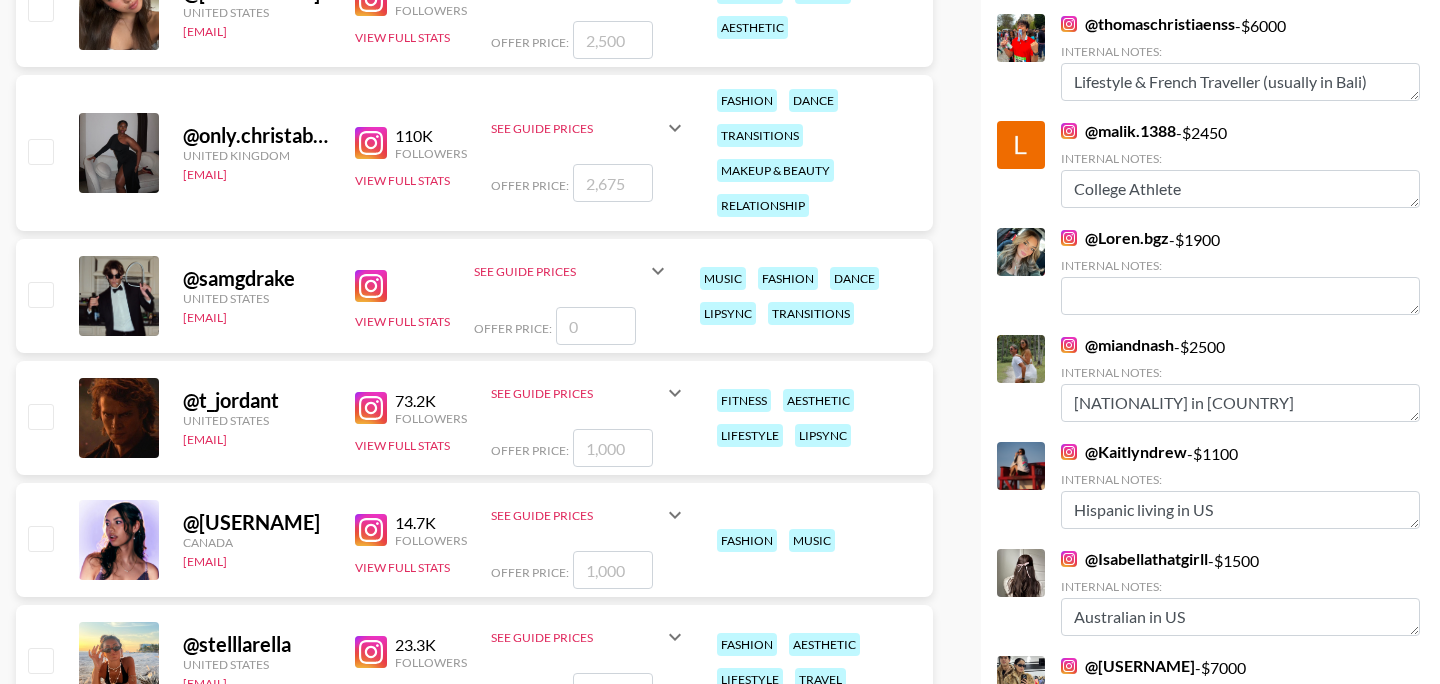 scroll, scrollTop: 1717, scrollLeft: 0, axis: vertical 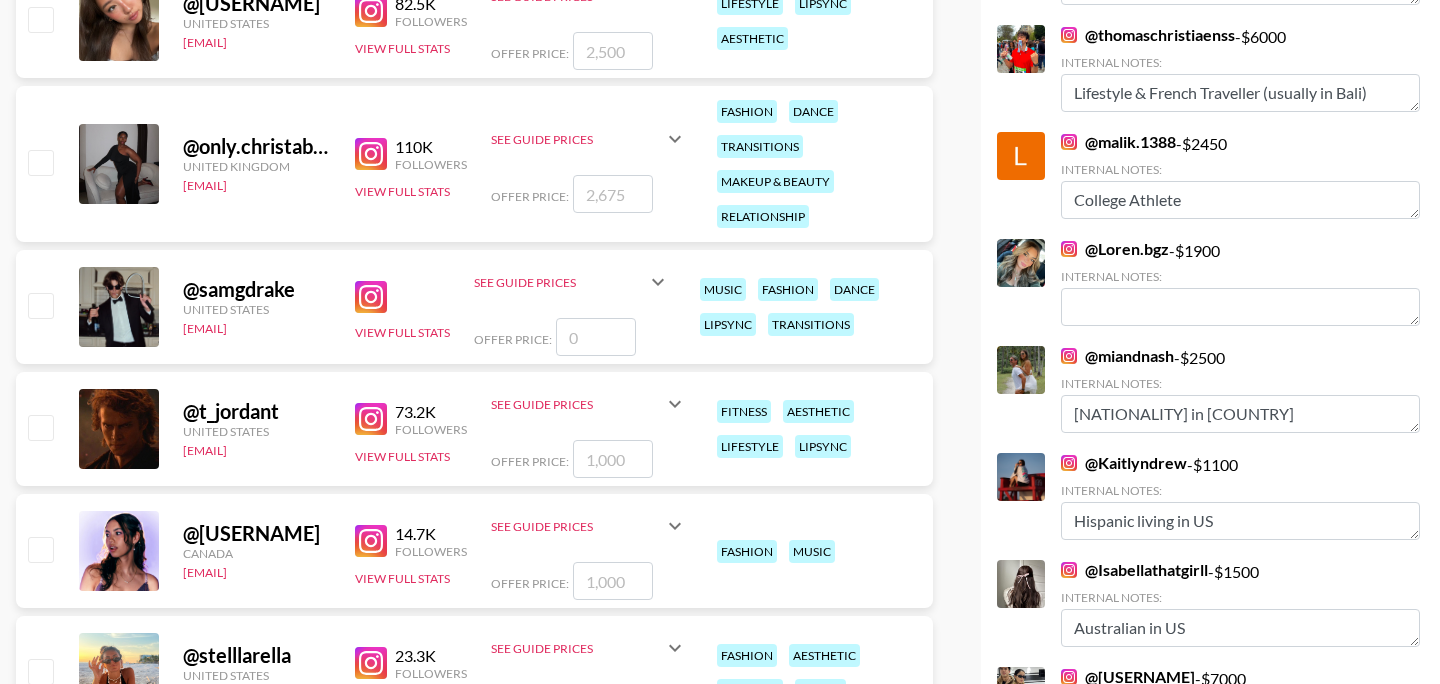 click at bounding box center [40, 427] 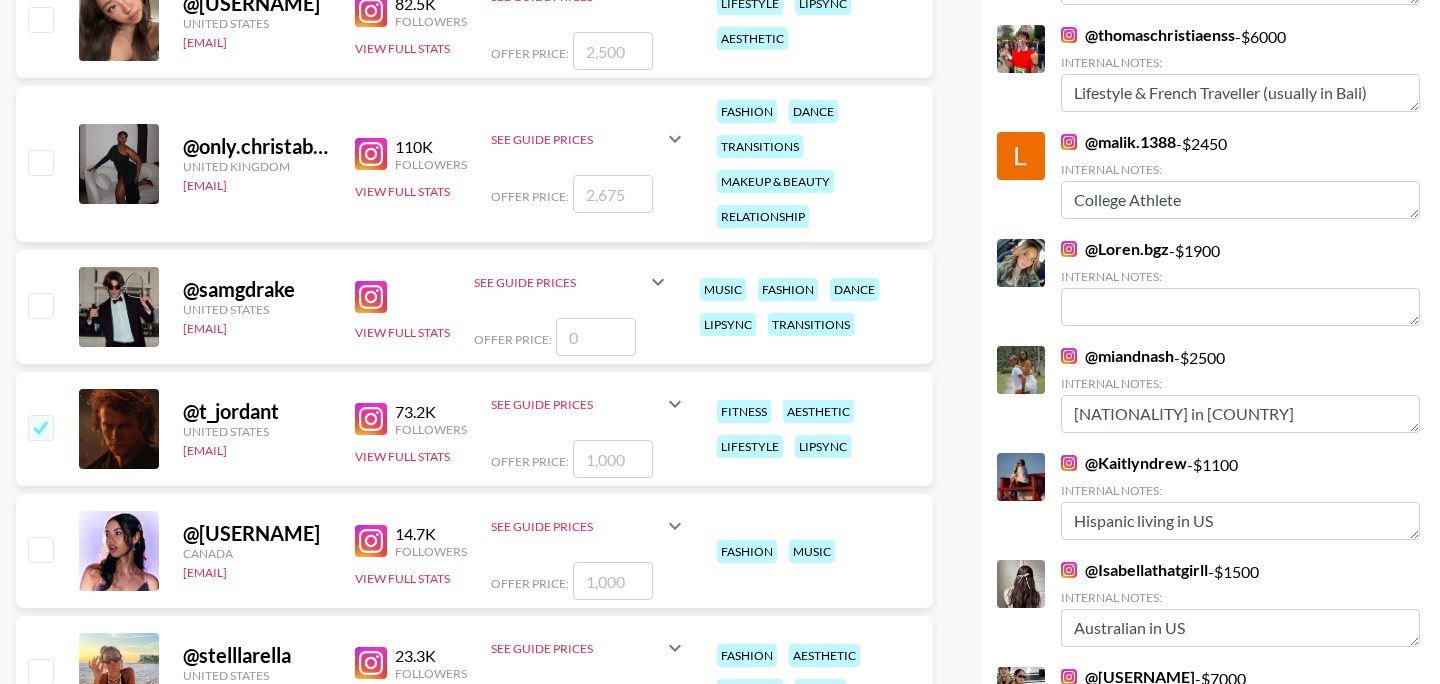 checkbox on "true" 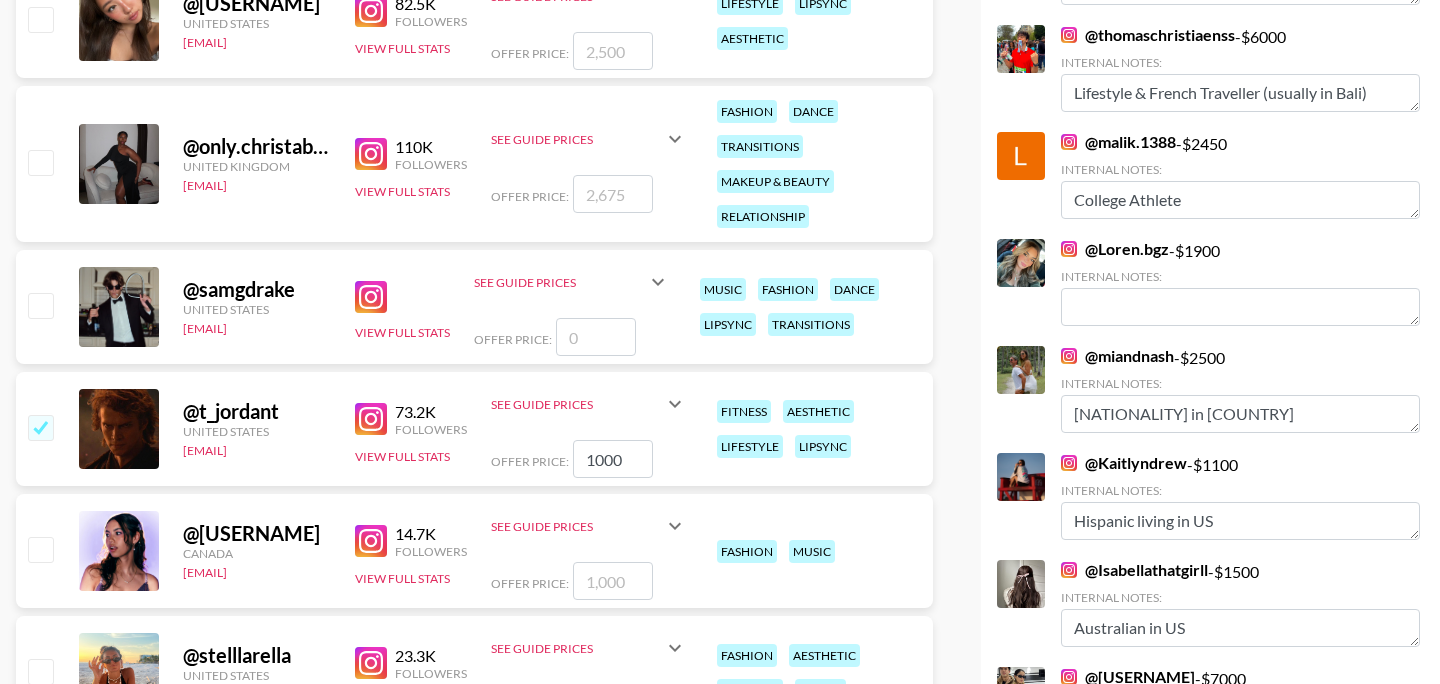 click at bounding box center (40, 427) 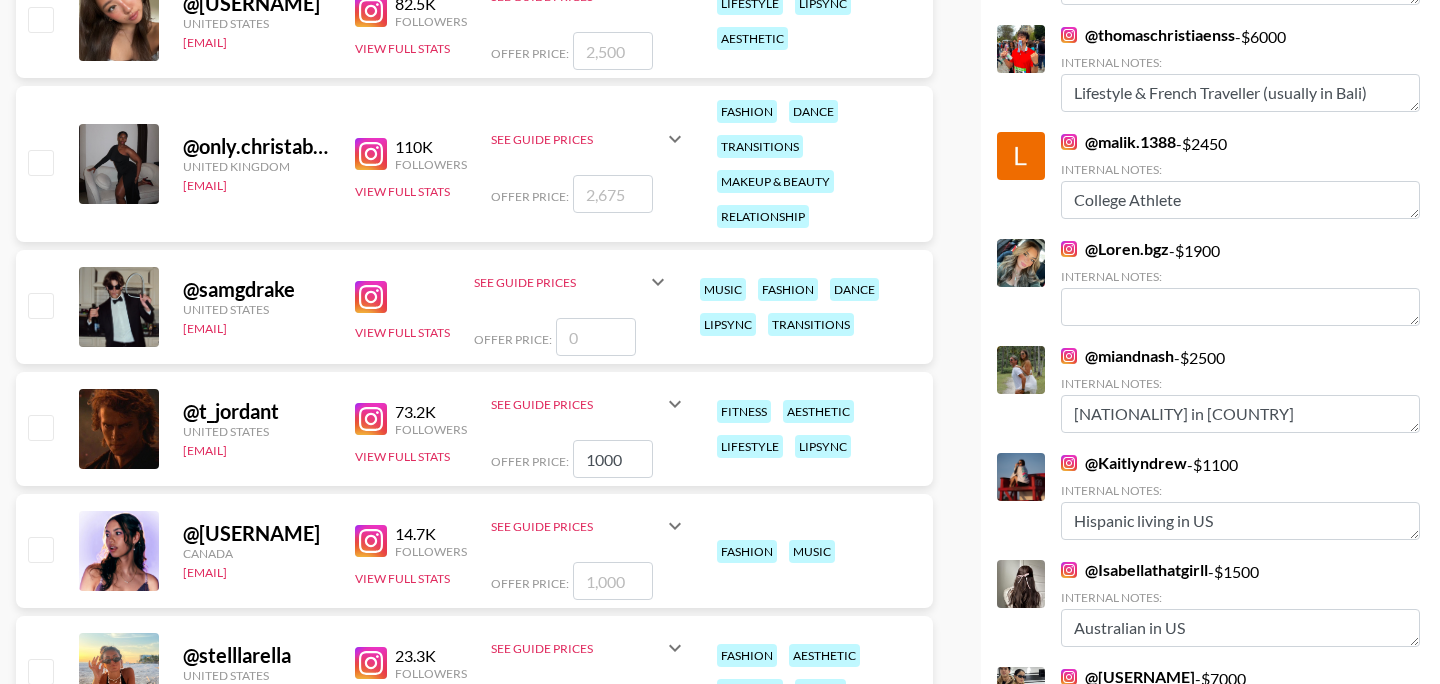 checkbox on "false" 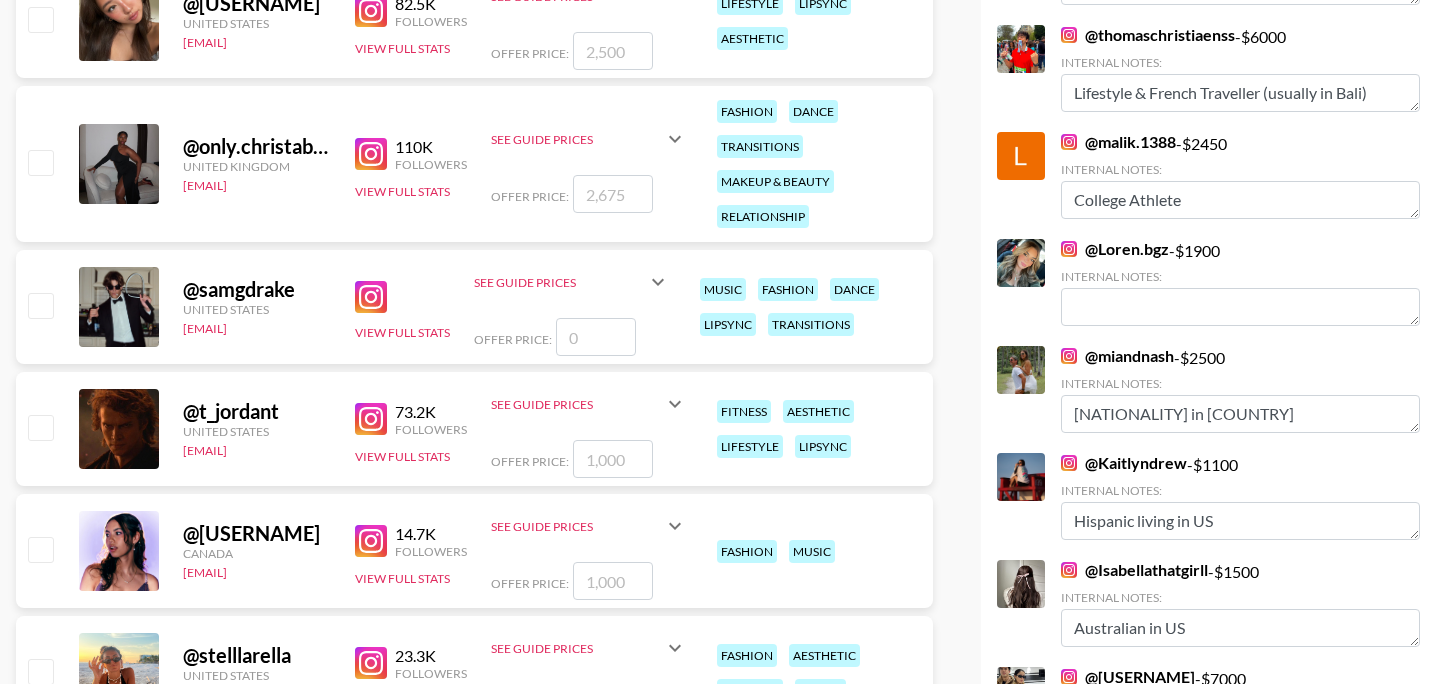 click at bounding box center [40, 427] 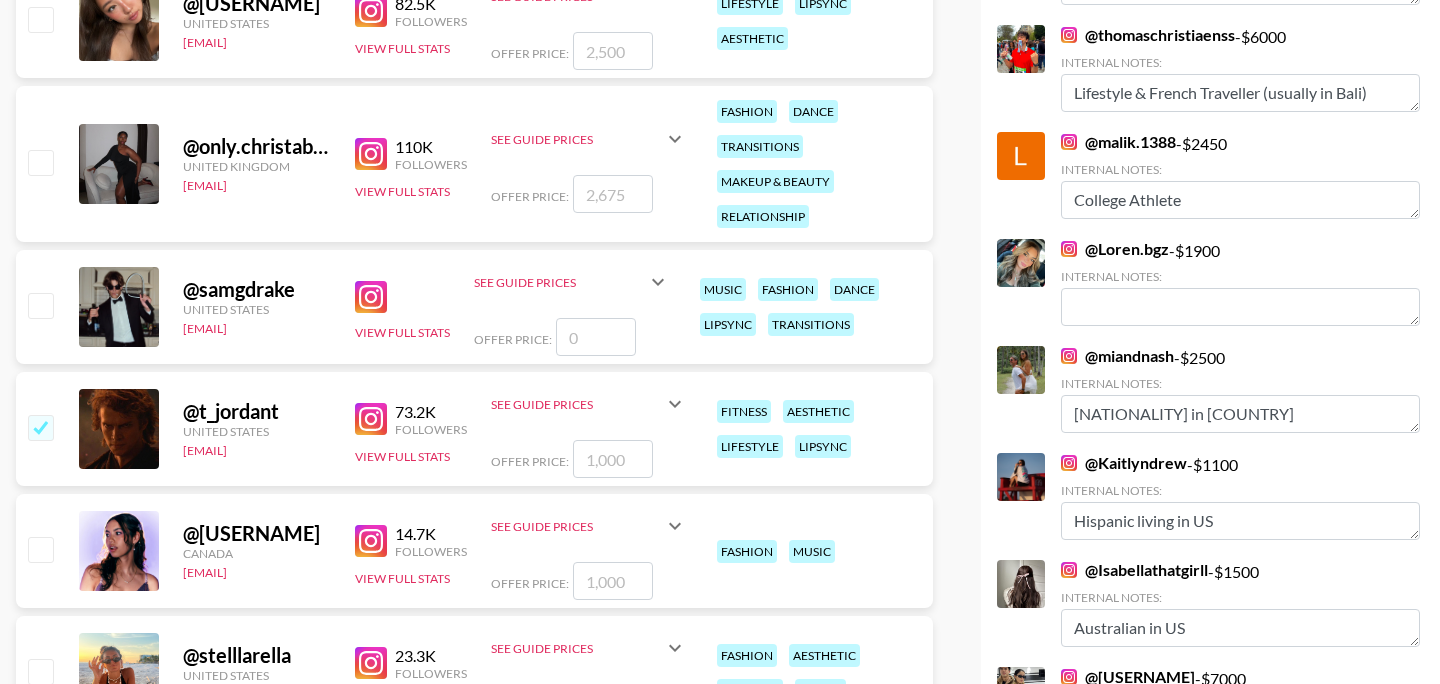 checkbox on "true" 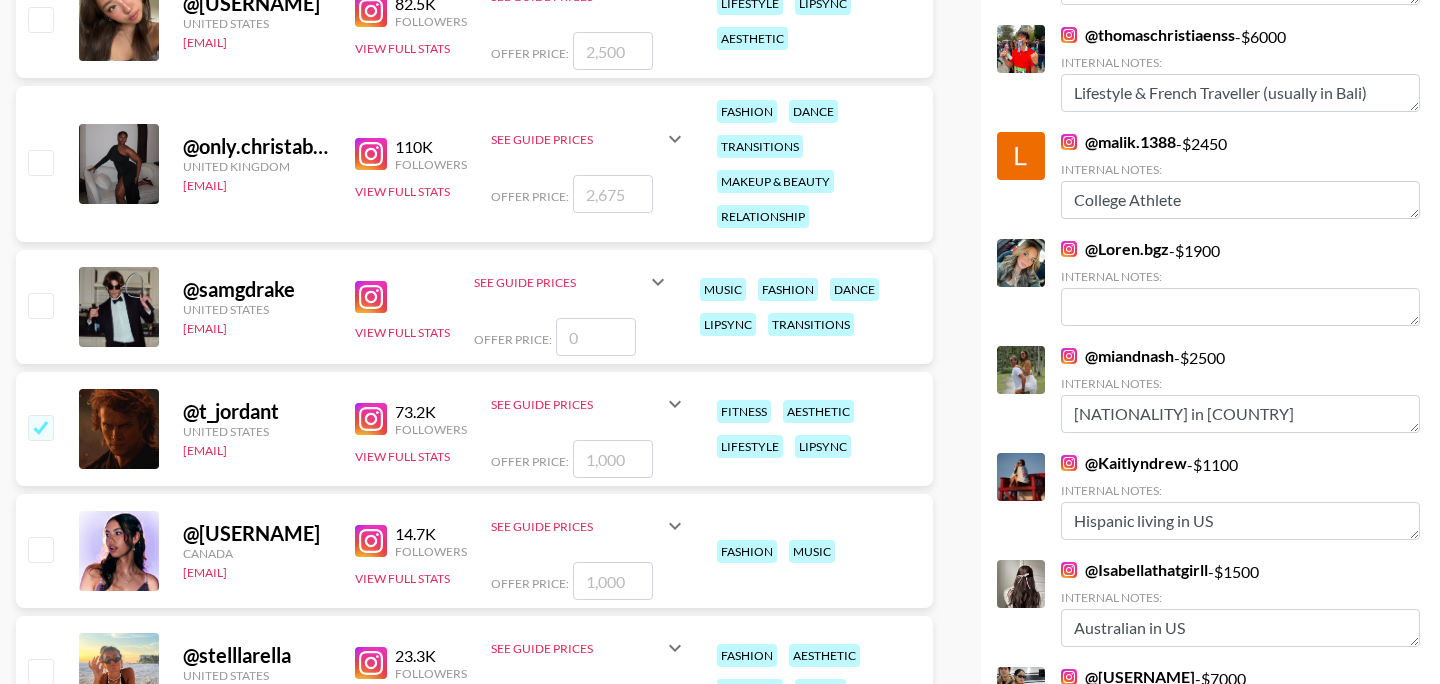 type on "1000" 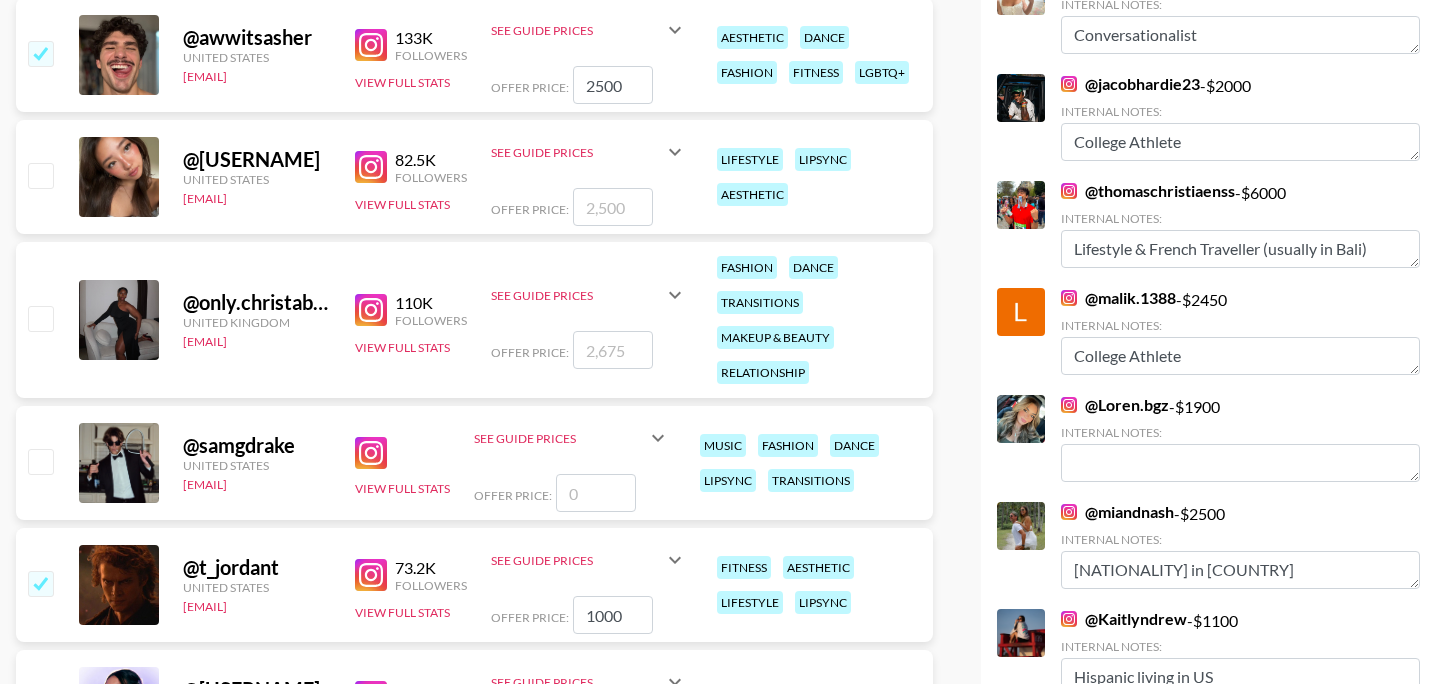 scroll, scrollTop: 1545, scrollLeft: 0, axis: vertical 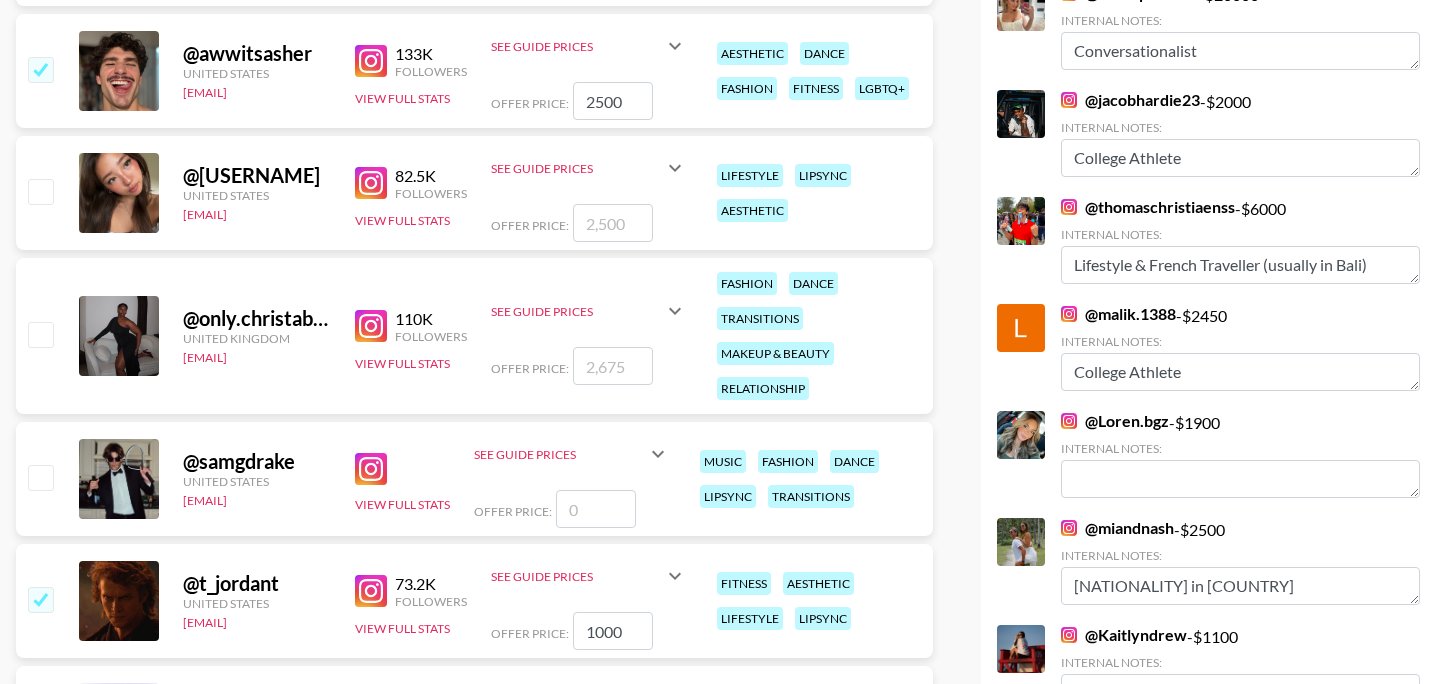 click on "2500" at bounding box center (613, 101) 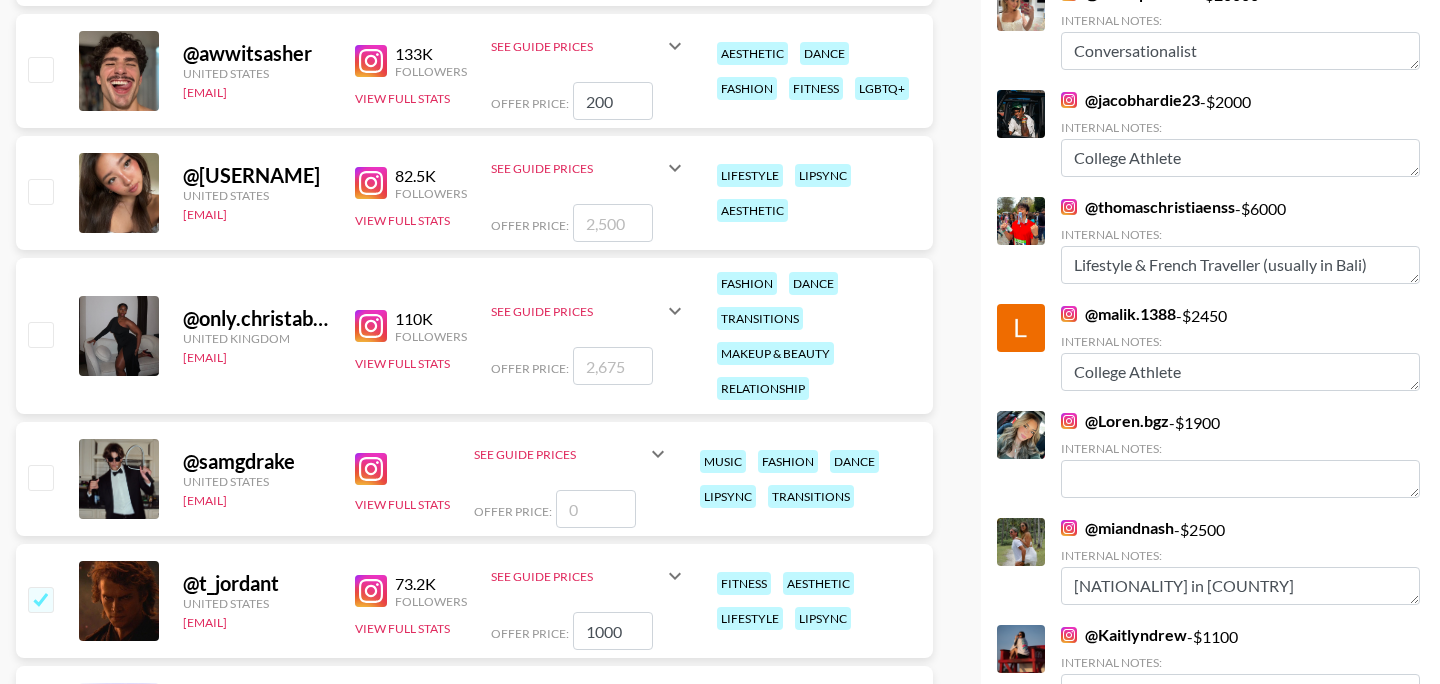 type 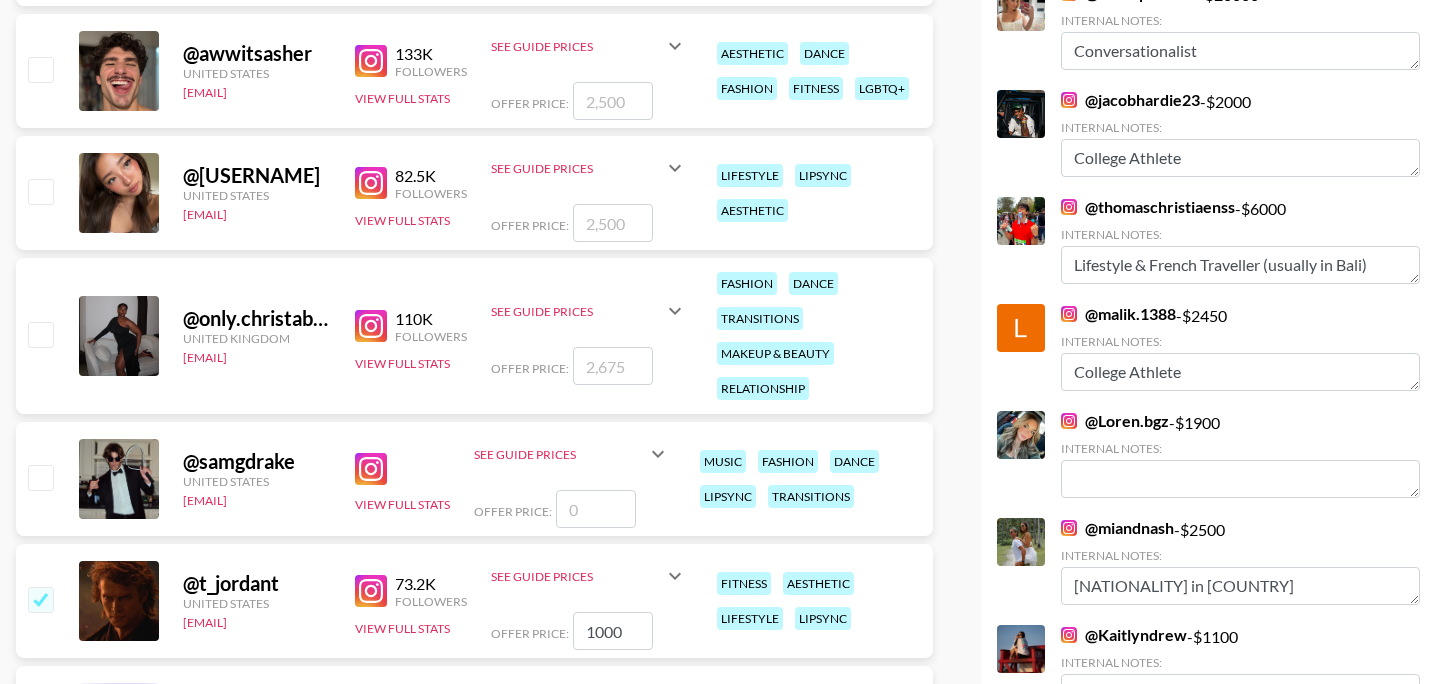 checkbox on "false" 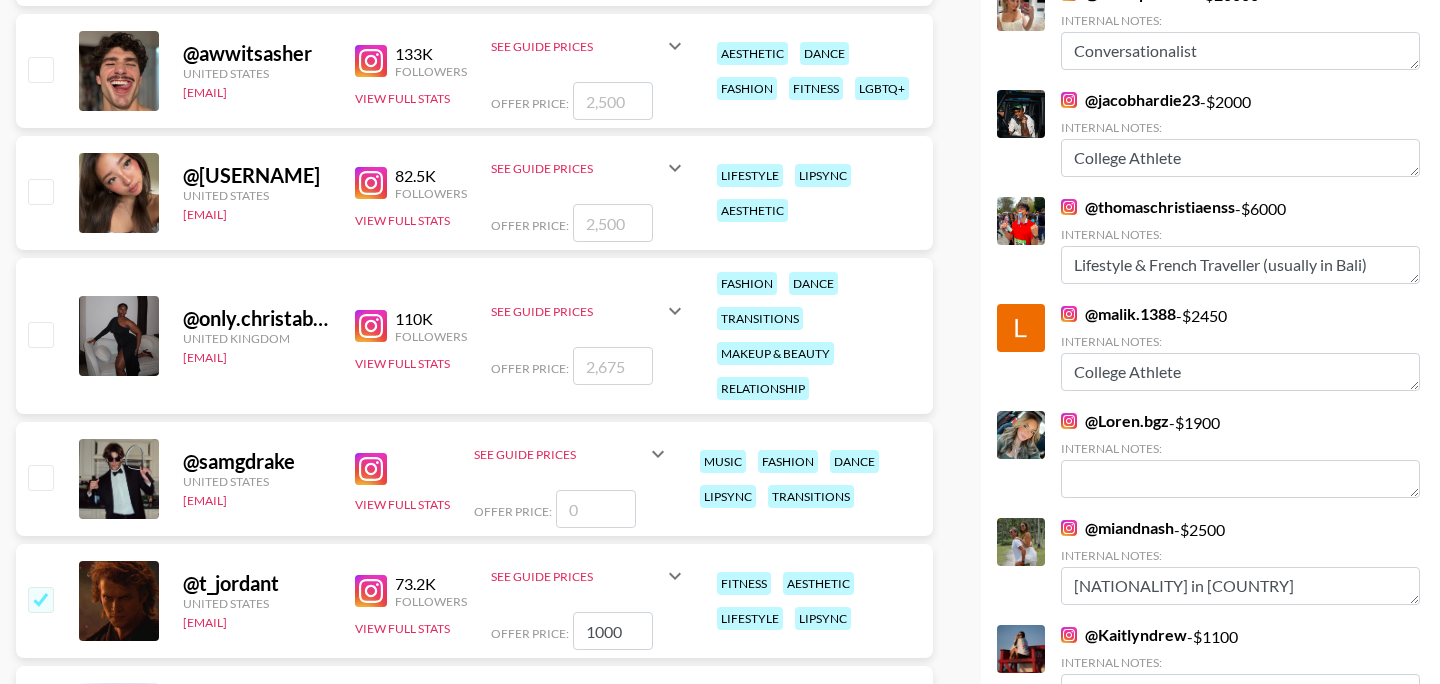 type on "3" 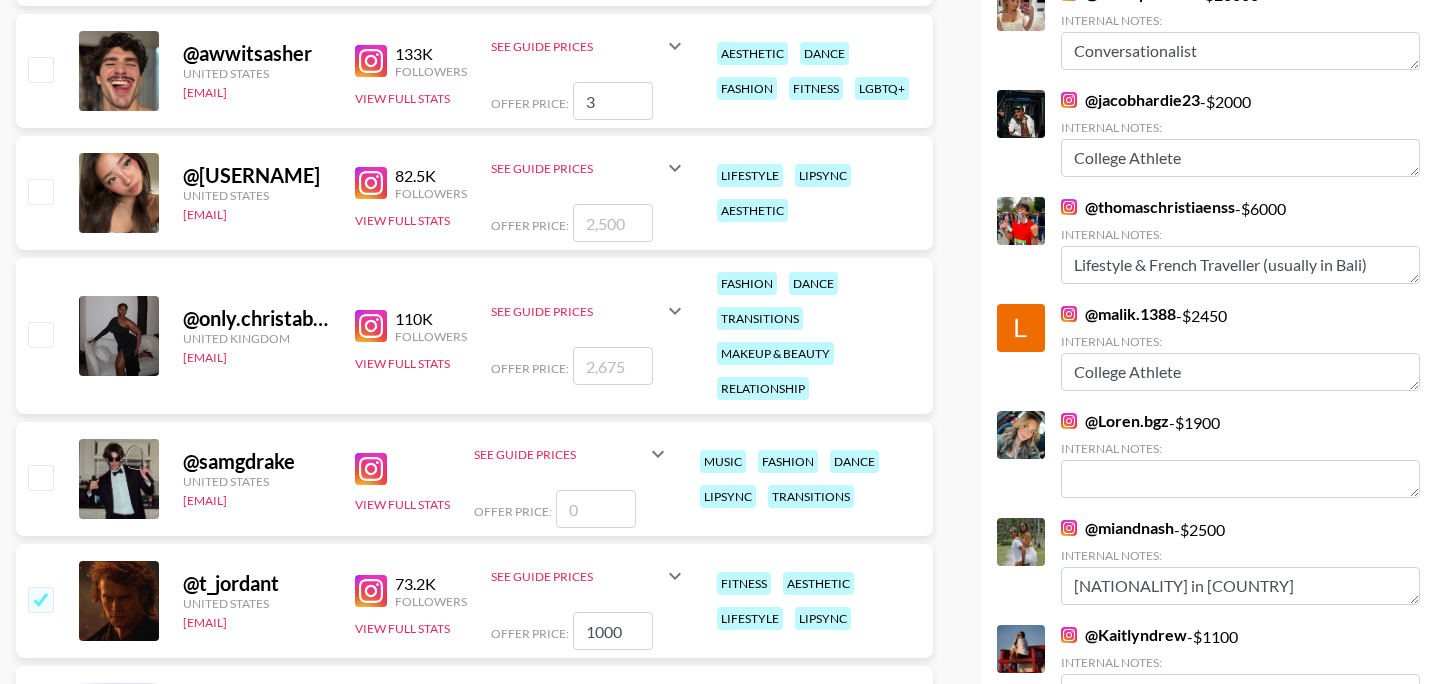 checkbox on "true" 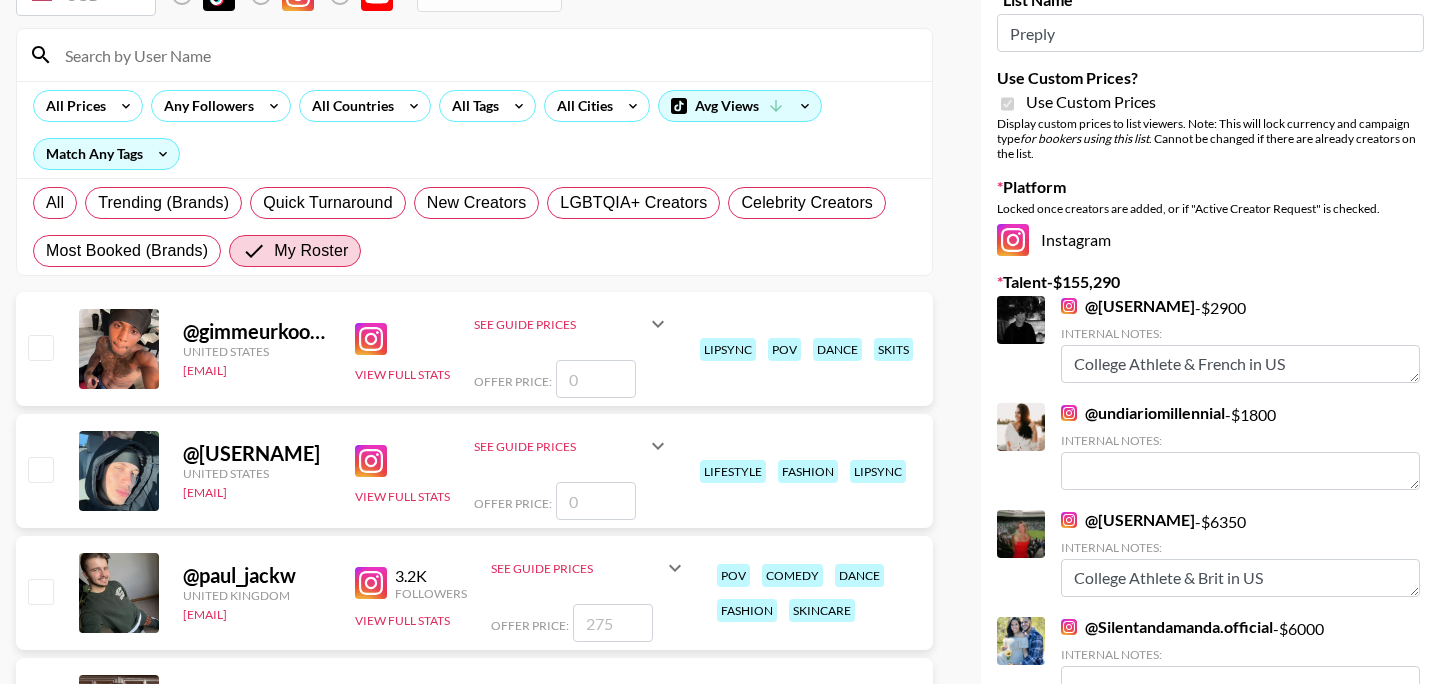 scroll, scrollTop: 0, scrollLeft: 0, axis: both 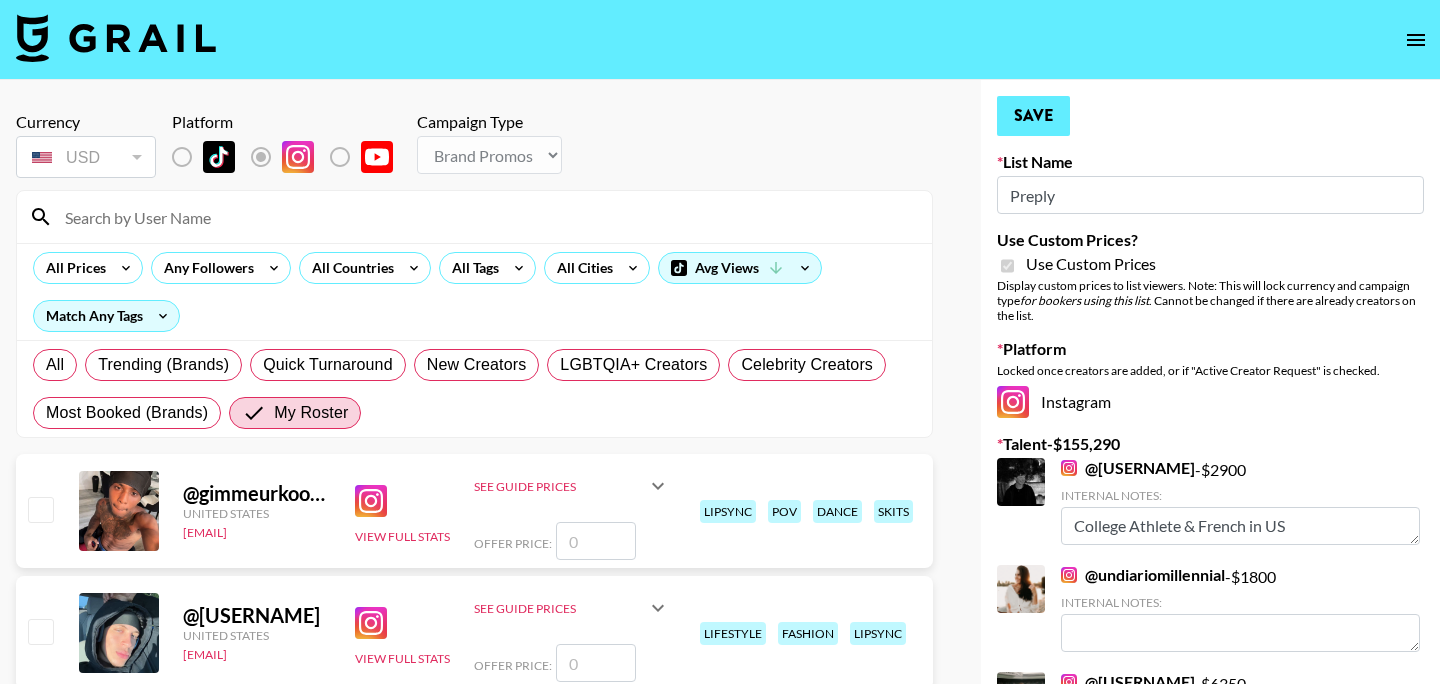 type on "3000" 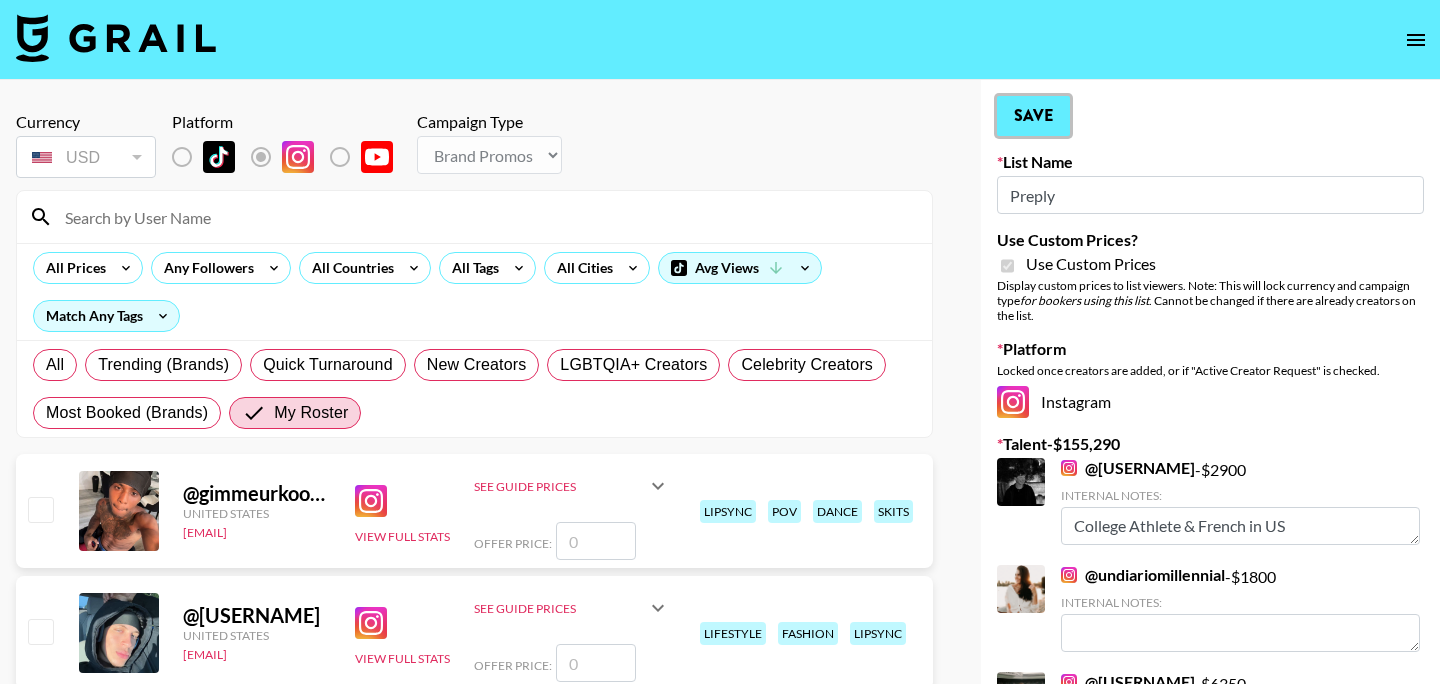 click on "Save" at bounding box center [1033, 116] 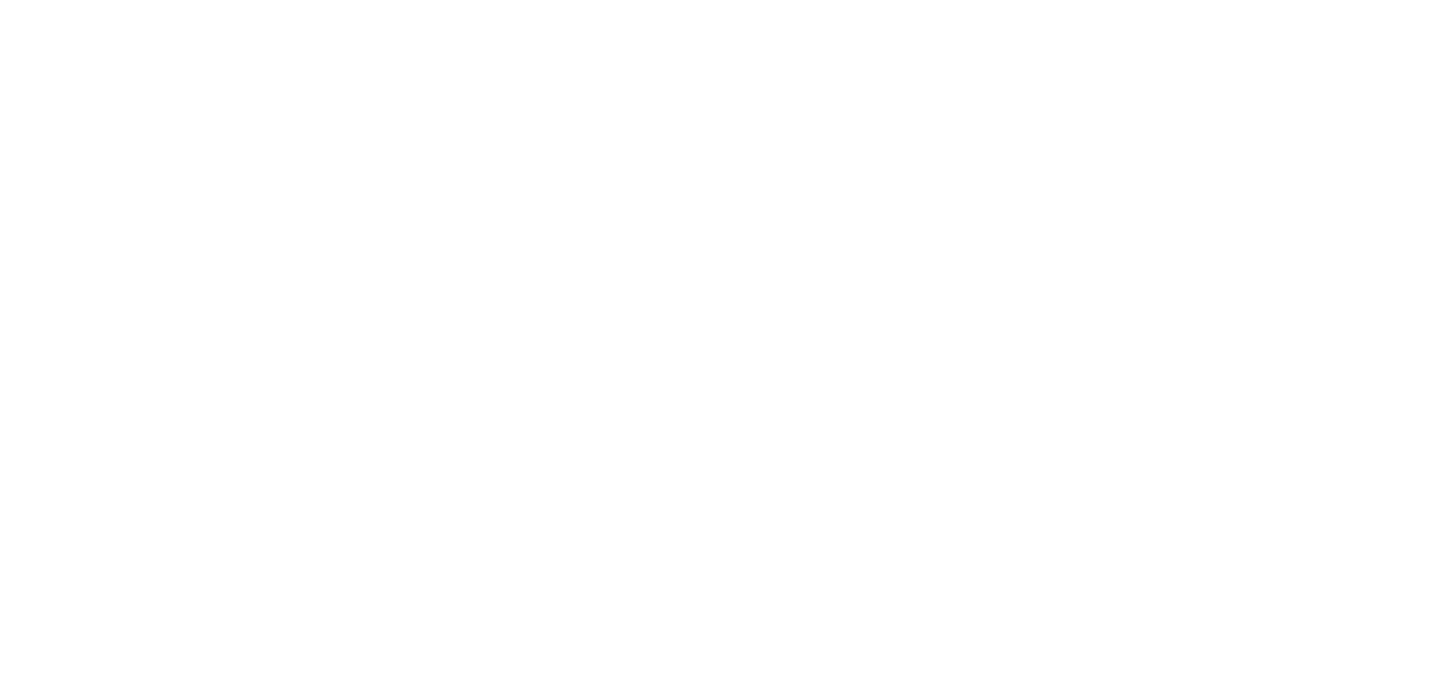 scroll, scrollTop: 0, scrollLeft: 0, axis: both 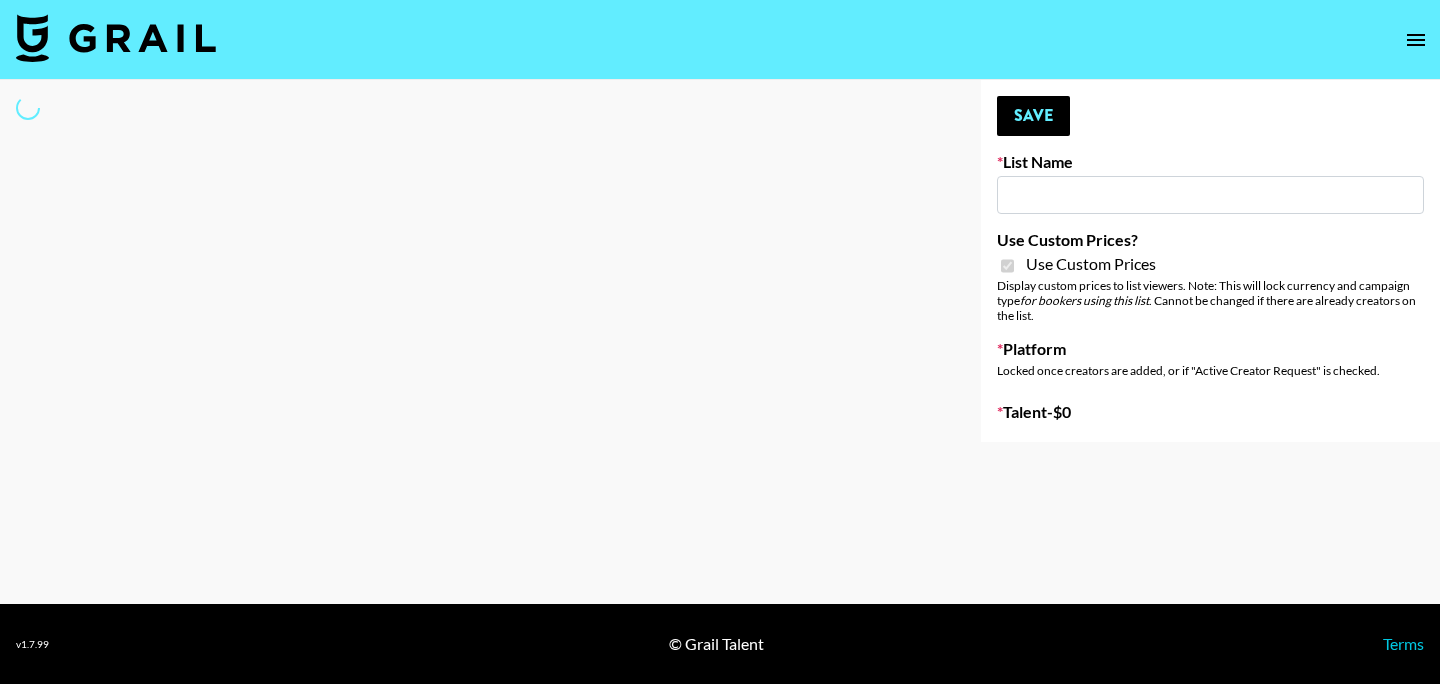 type on "Pocky" 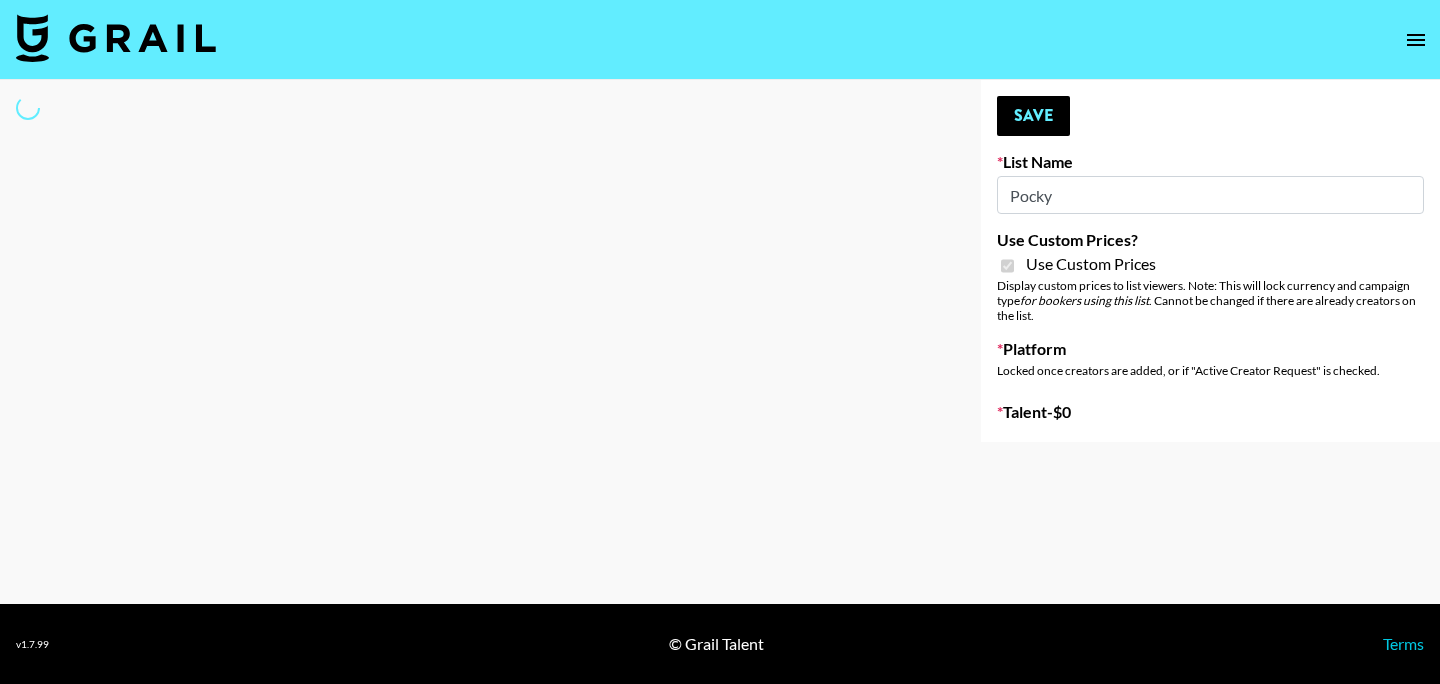 select on "Brand" 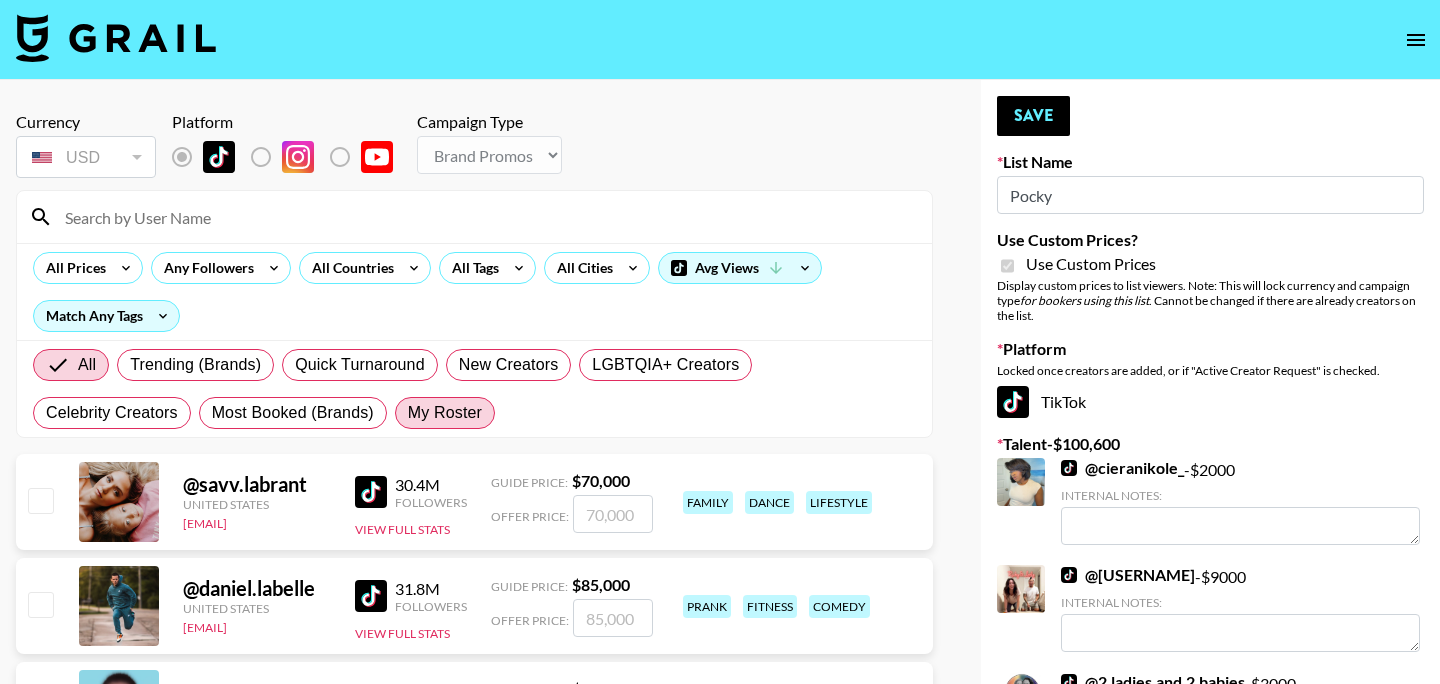 click on "My Roster" at bounding box center (445, 413) 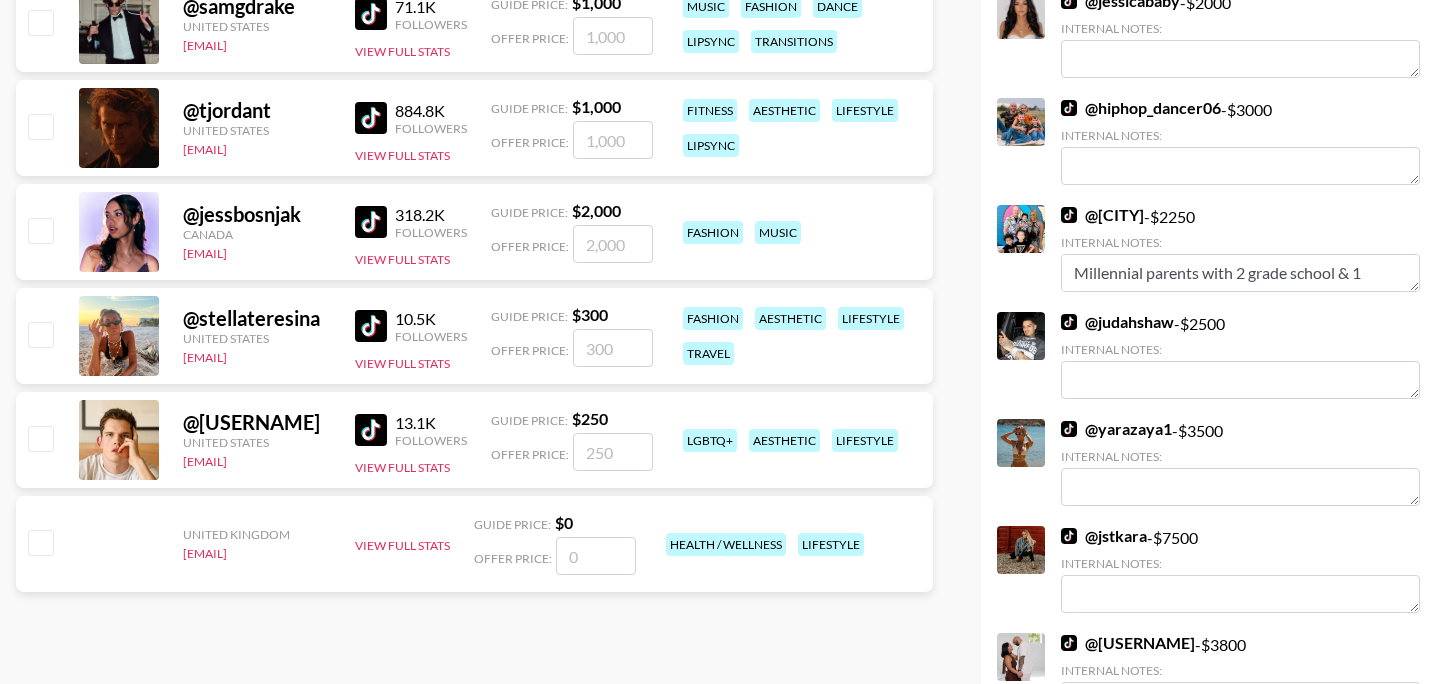 scroll, scrollTop: 1759, scrollLeft: 0, axis: vertical 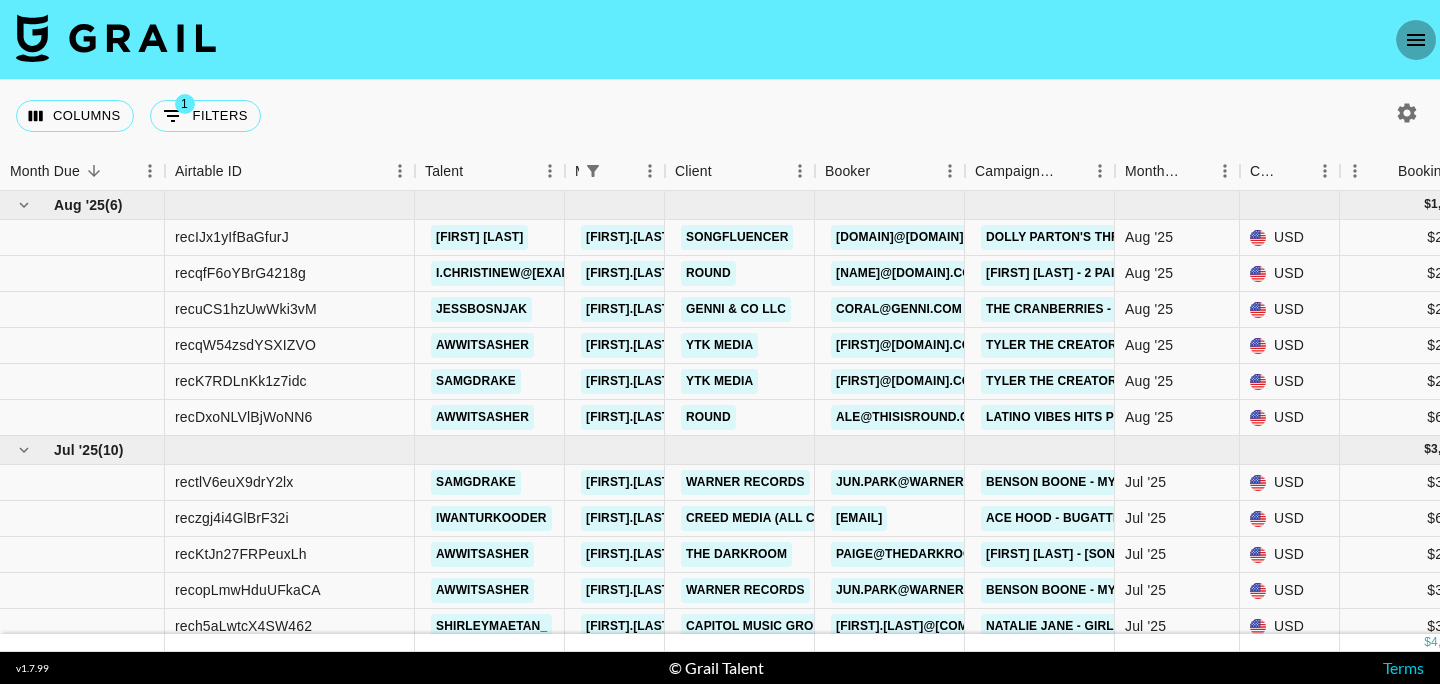 click 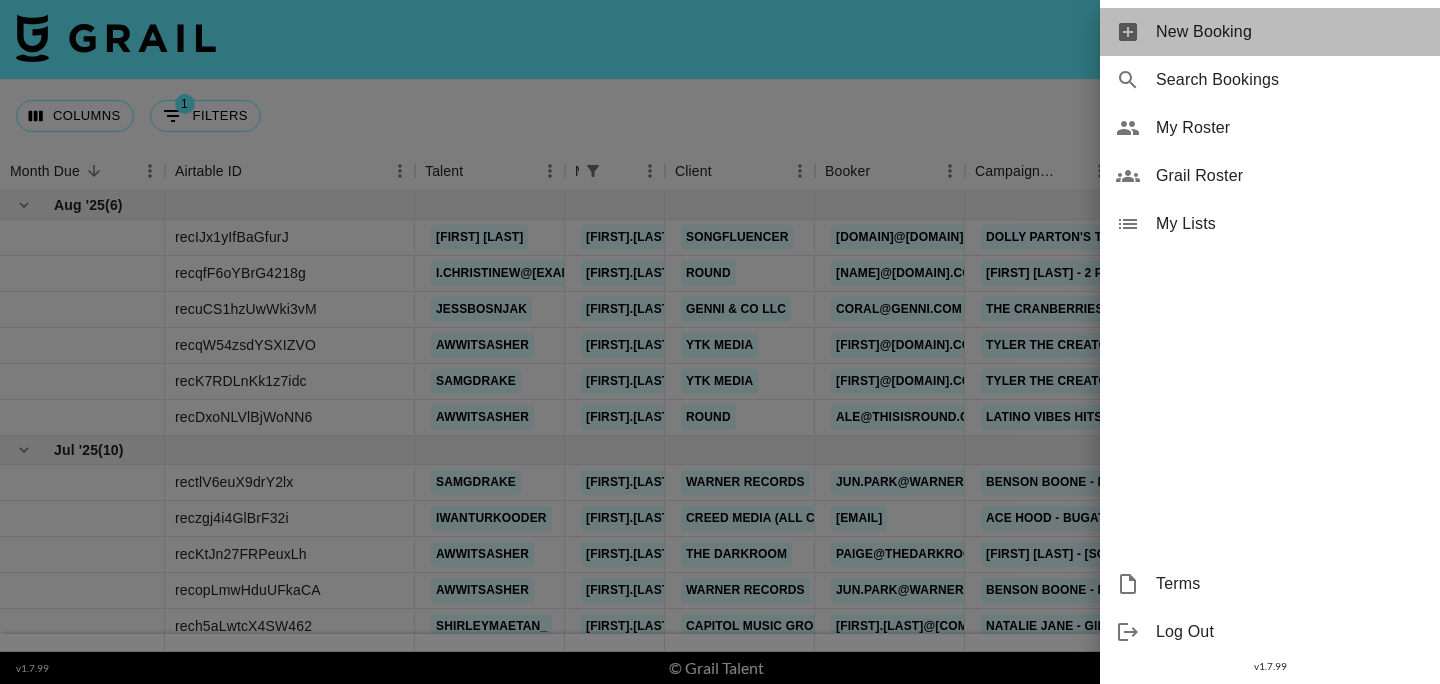click on "New Booking" at bounding box center (1270, 32) 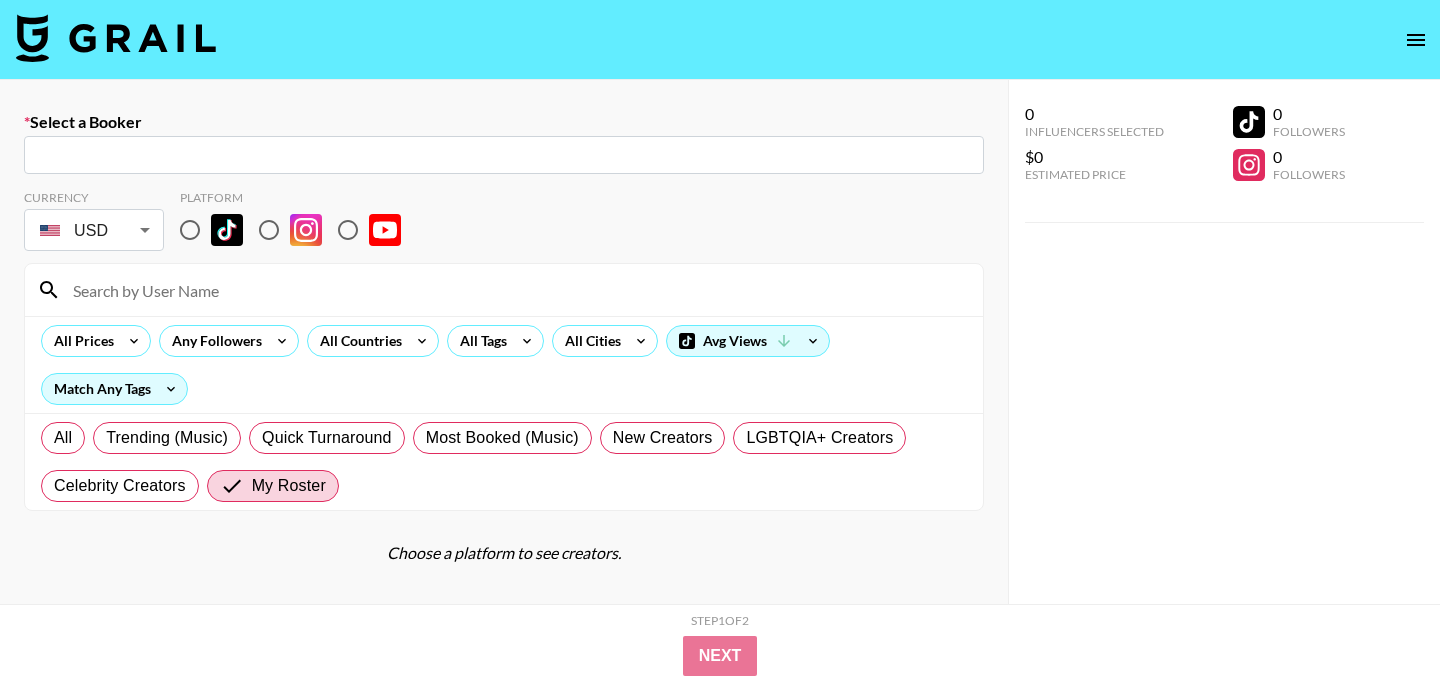 click at bounding box center (504, 155) 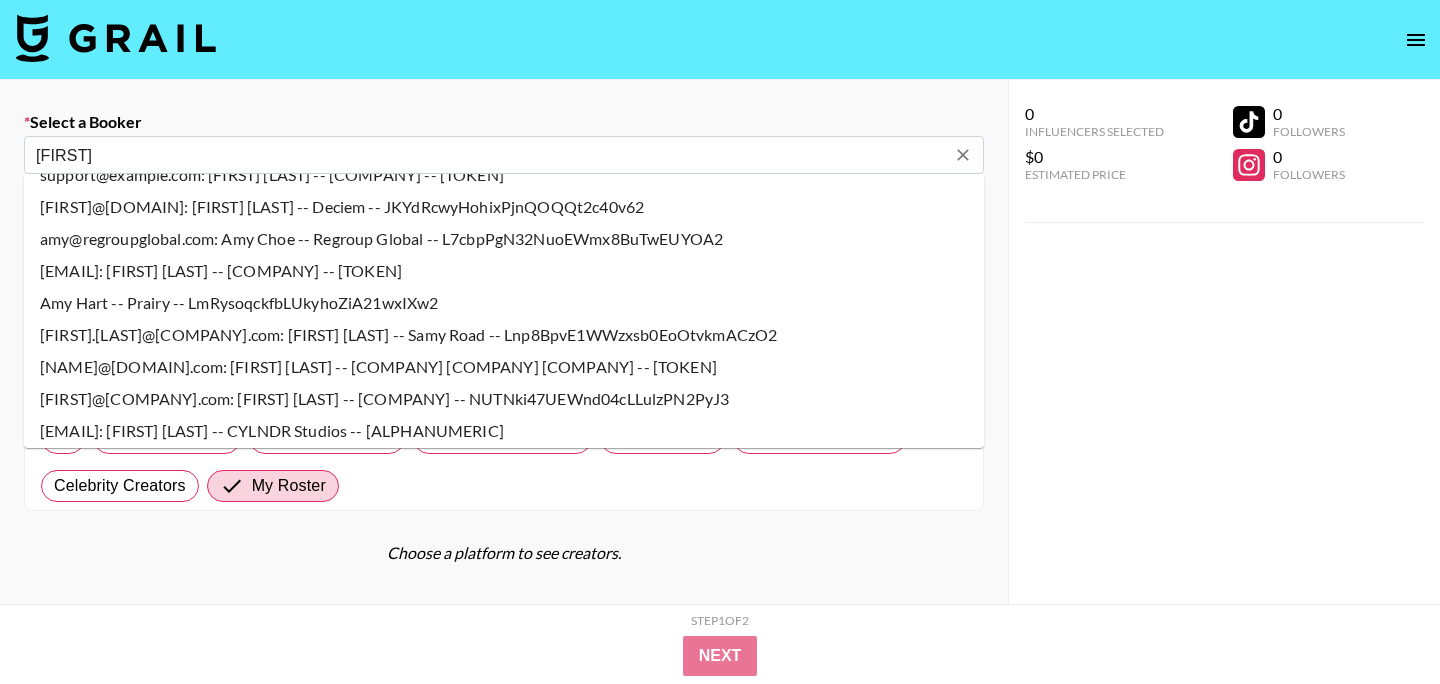 scroll, scrollTop: 1086, scrollLeft: 0, axis: vertical 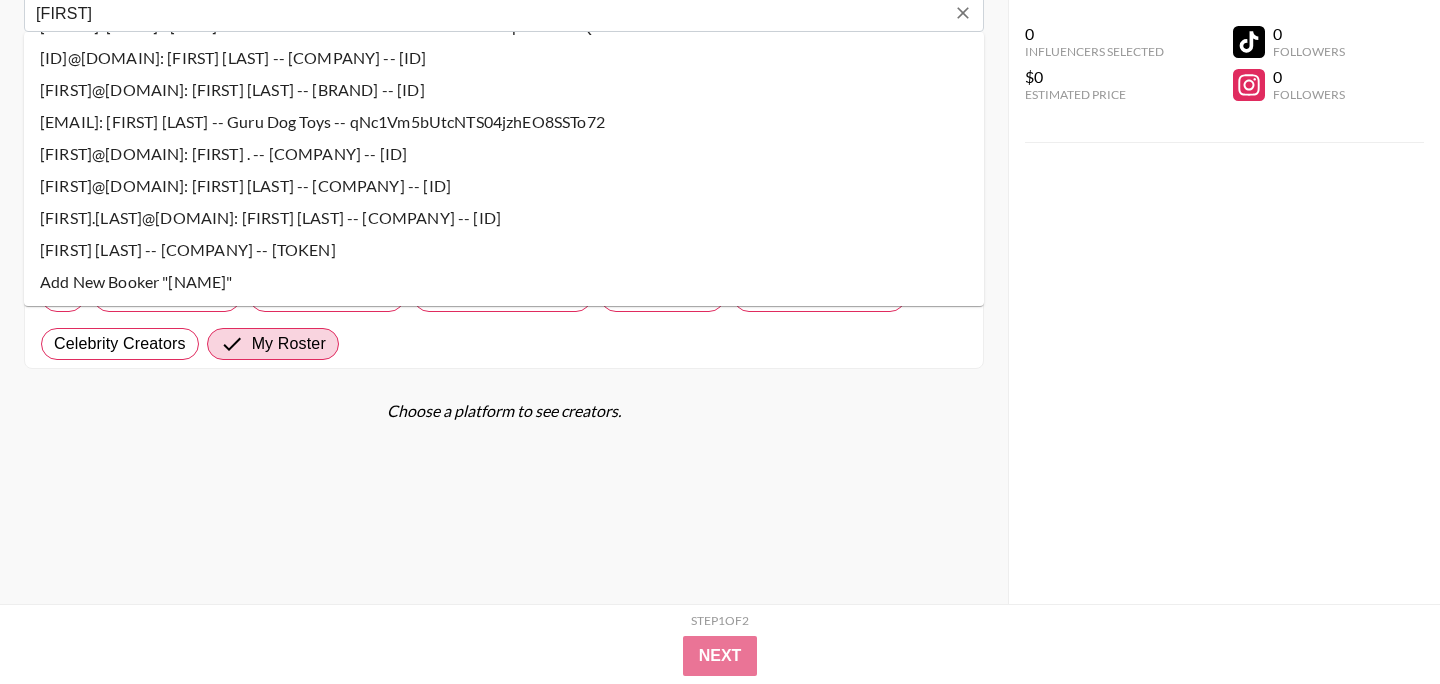 click on "Add New Booker "[NAME]"" at bounding box center (504, 282) 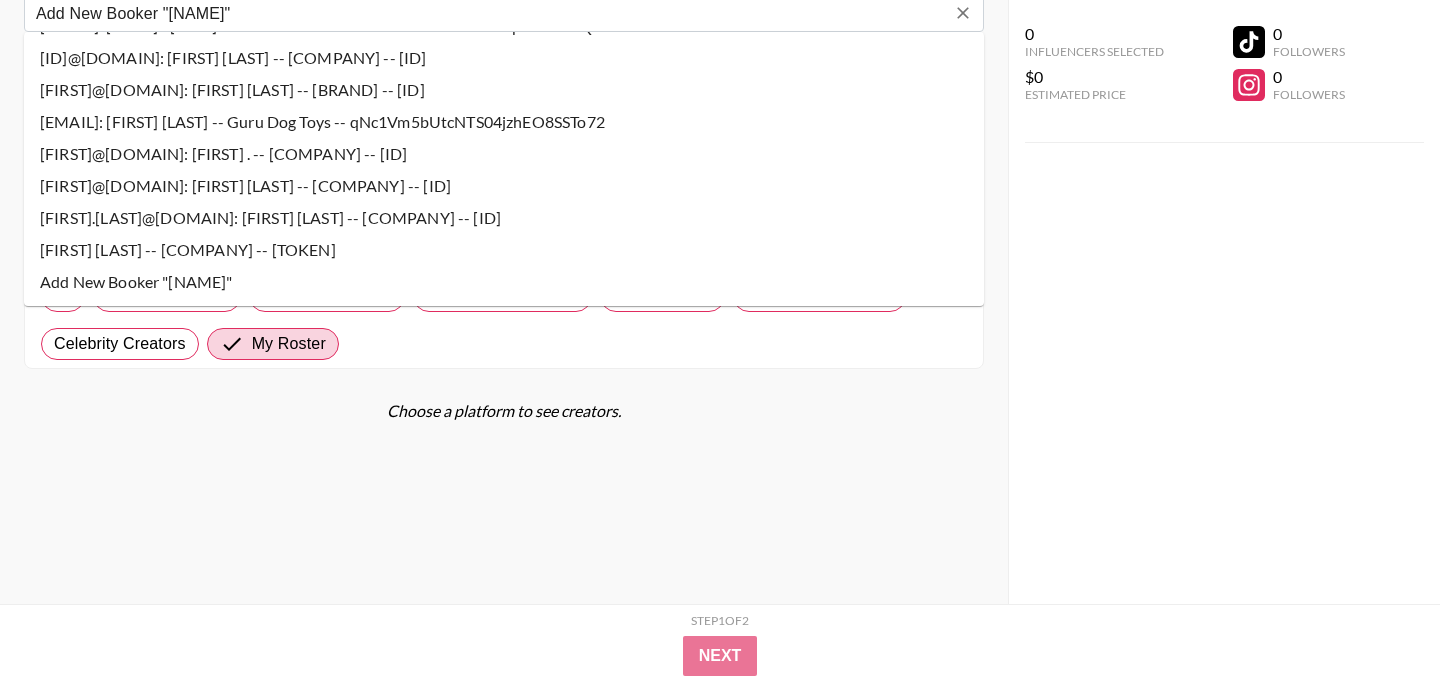 type 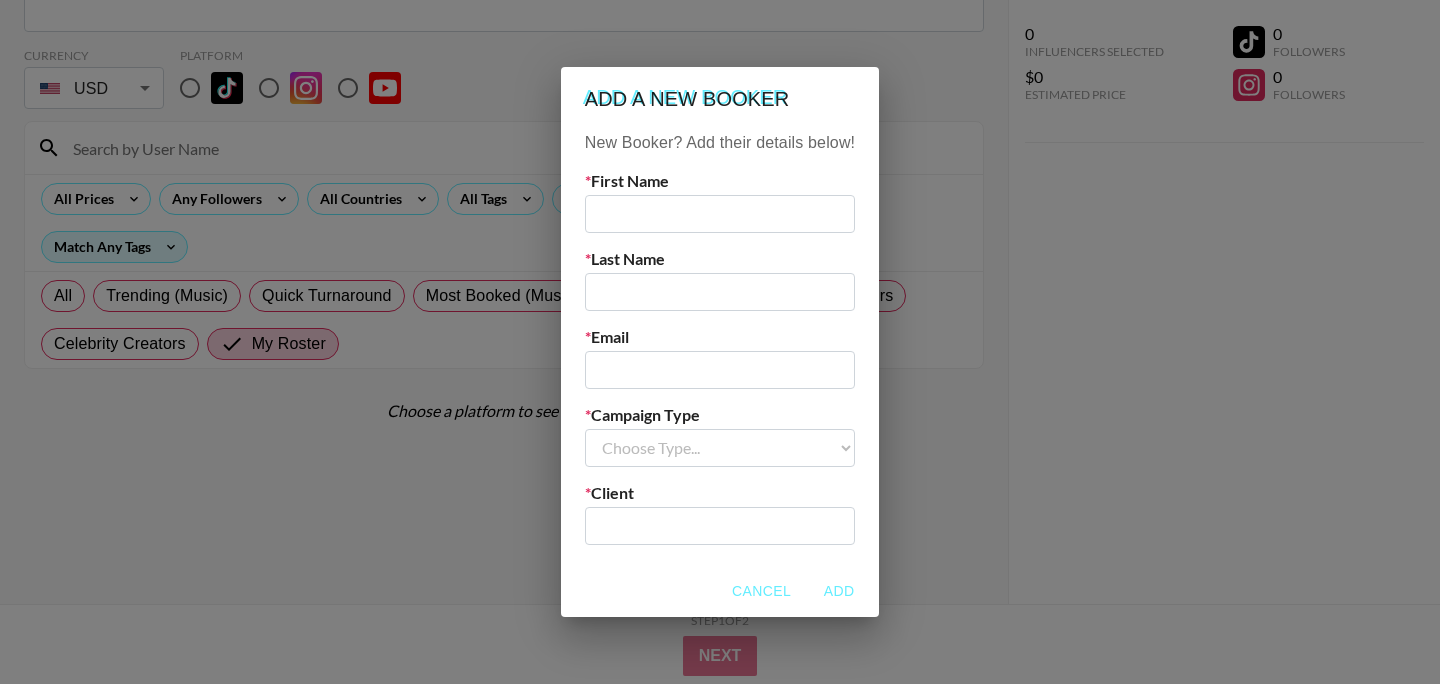 click at bounding box center (720, 214) 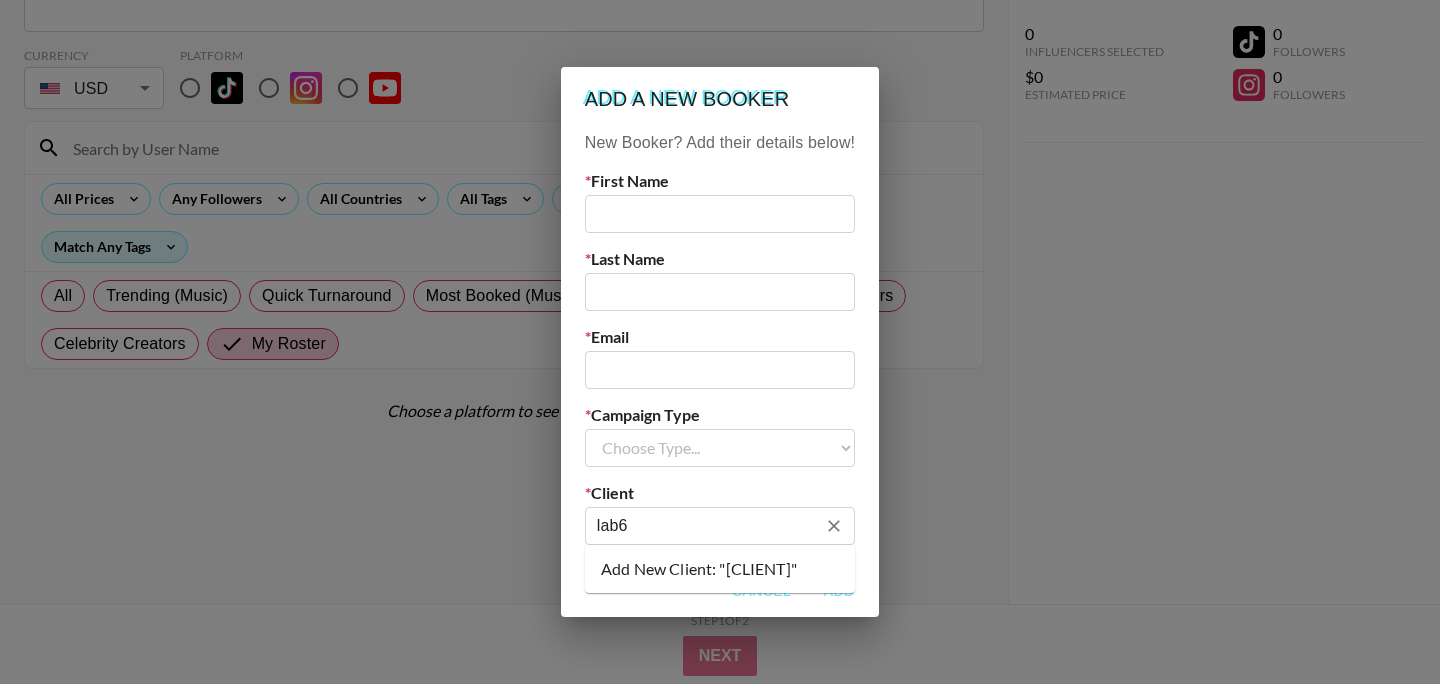 click on "Add New Client: "[CLIENT]"" at bounding box center (720, 569) 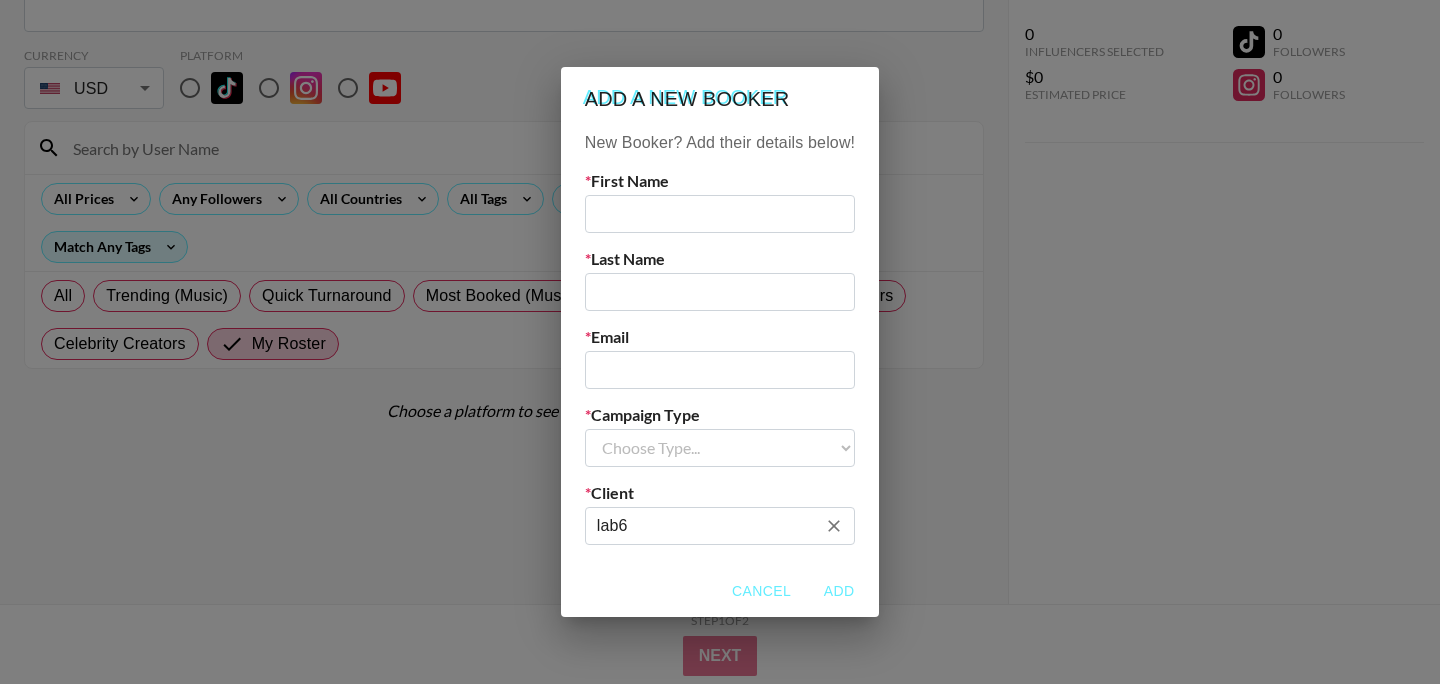 type on "lab6" 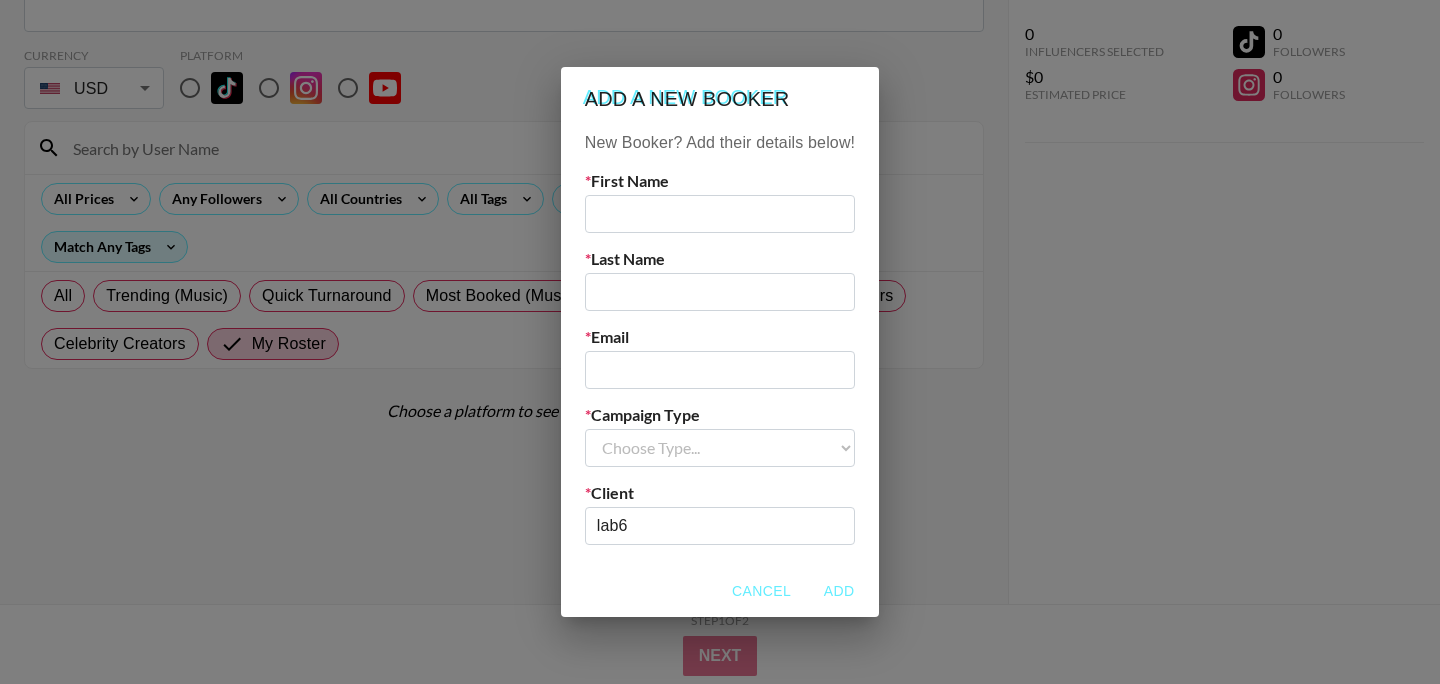 select on "Brand" 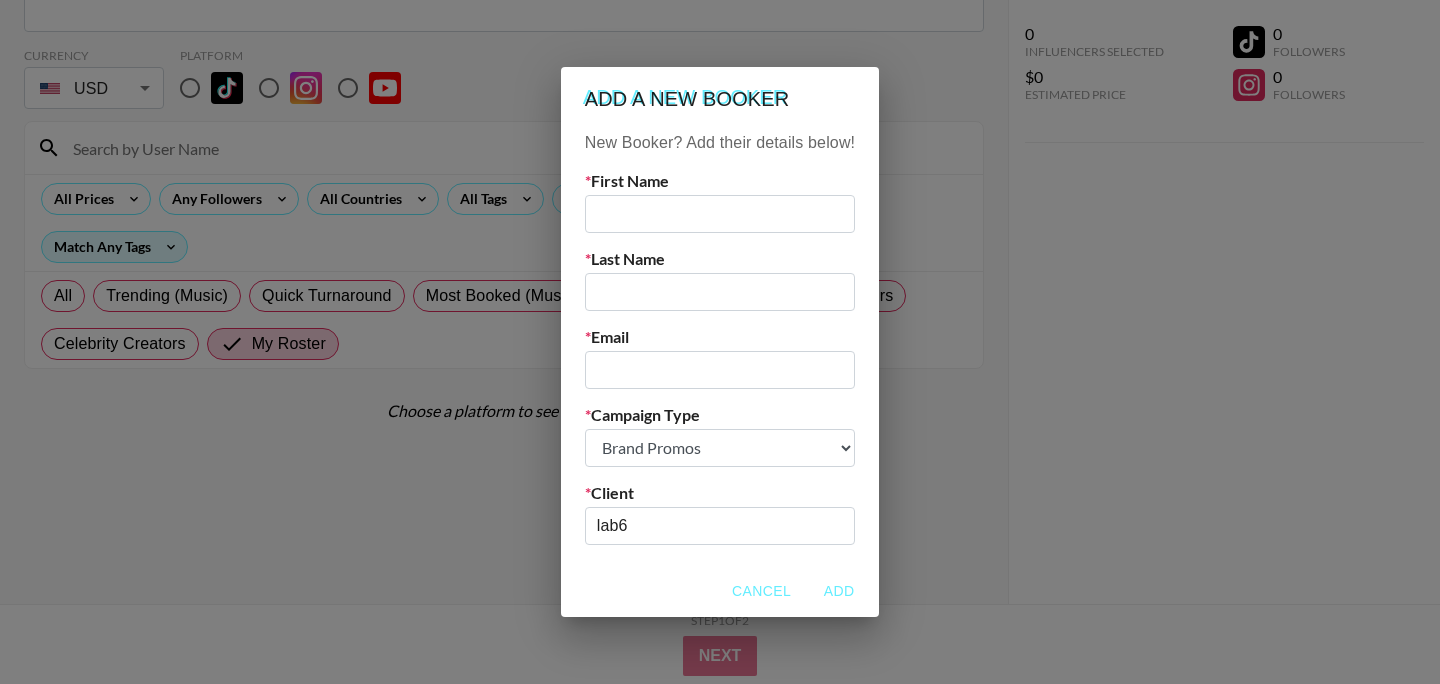 click at bounding box center (720, 370) 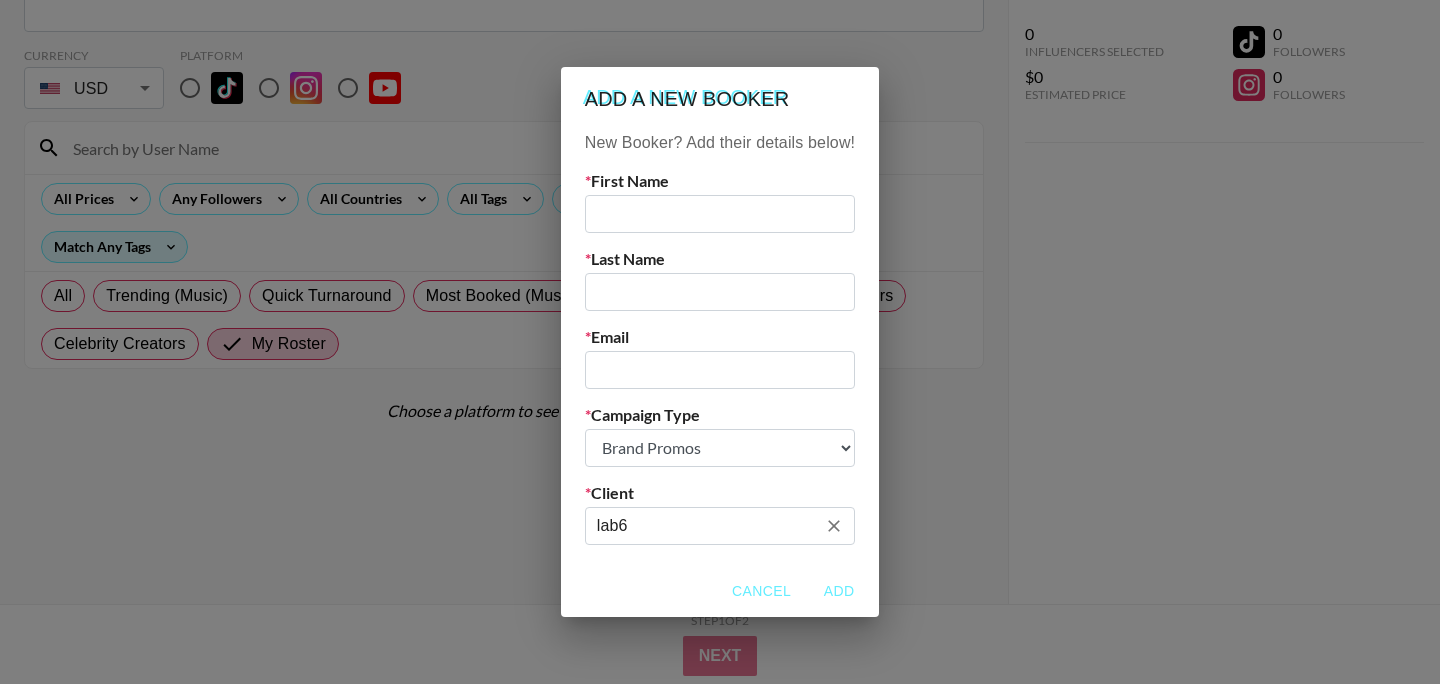 click on "lab6" at bounding box center [706, 525] 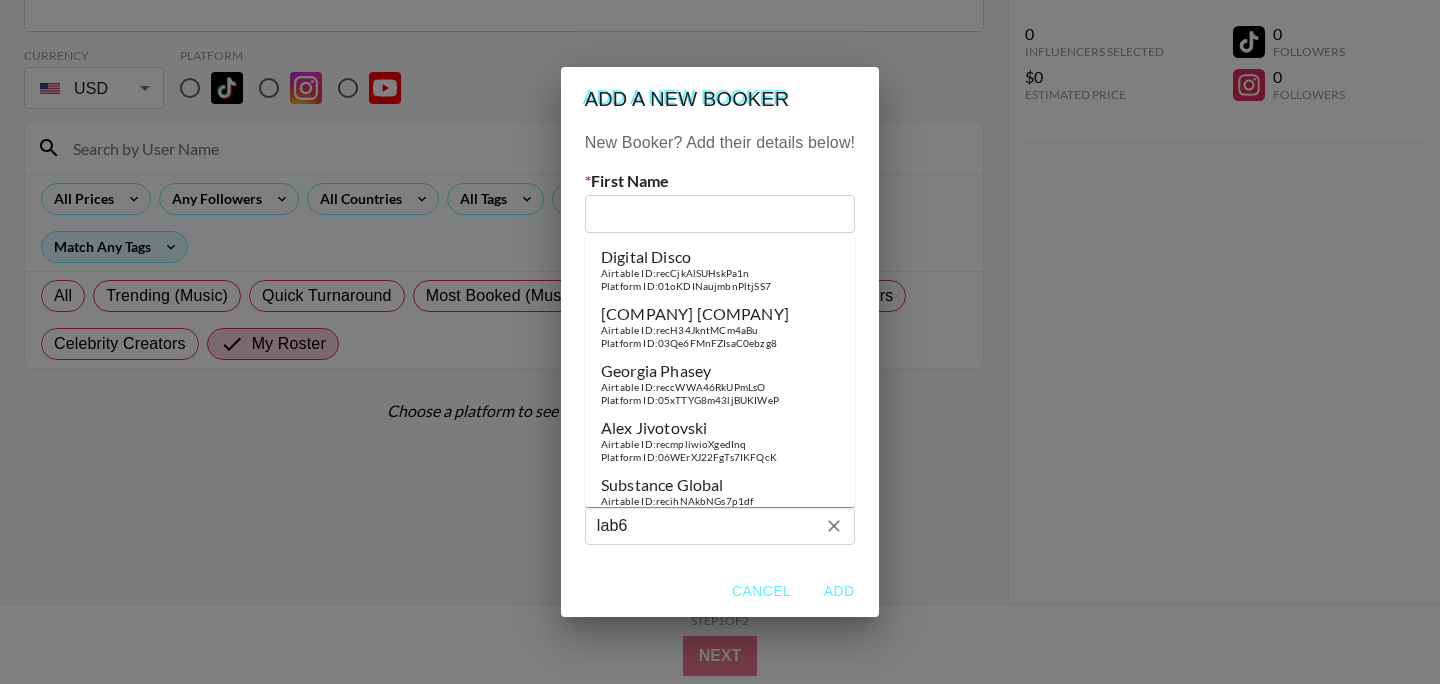 click on "lab6" at bounding box center [706, 525] 